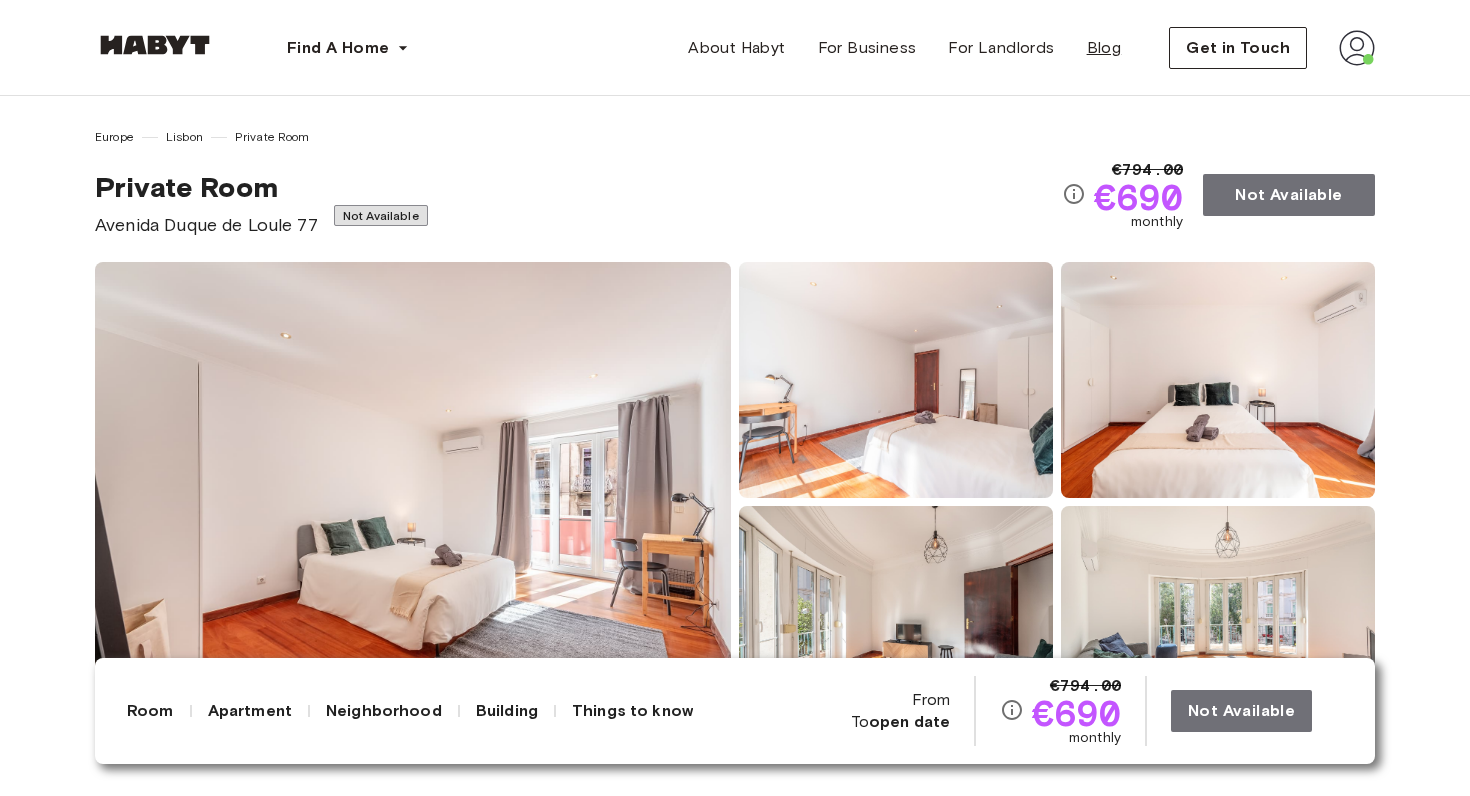 scroll, scrollTop: 0, scrollLeft: 0, axis: both 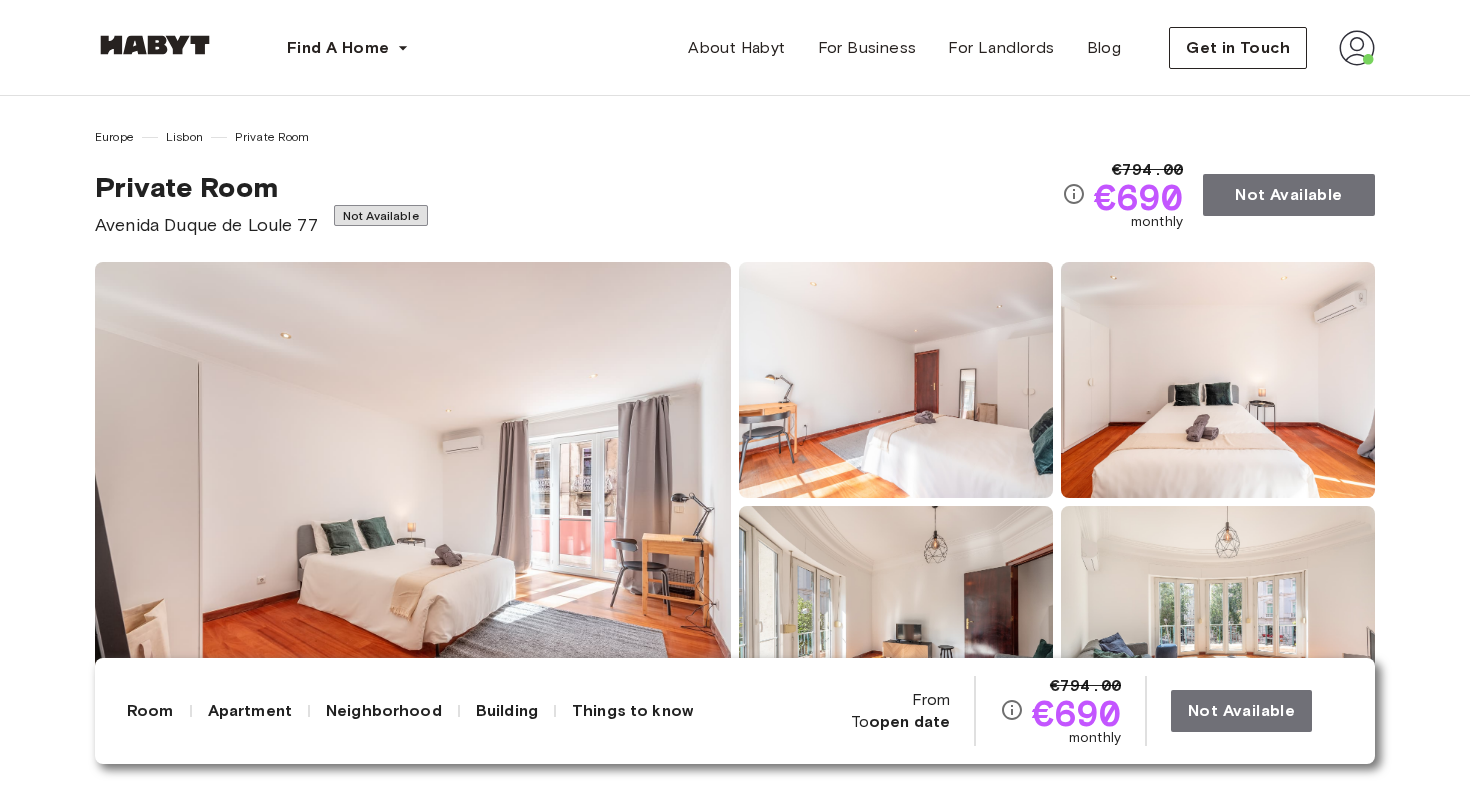 click at bounding box center (1357, 48) 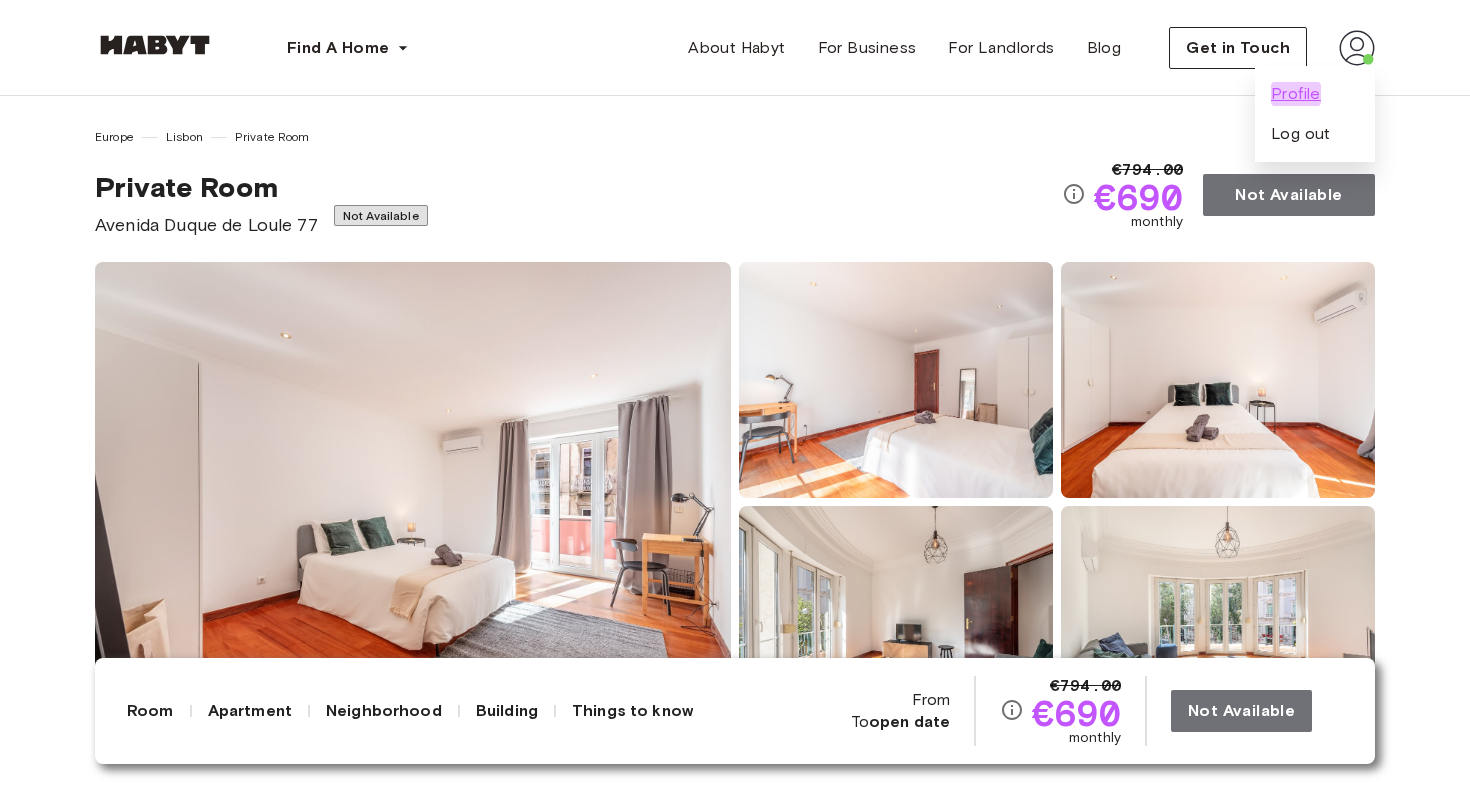 click on "Profile" at bounding box center [1296, 94] 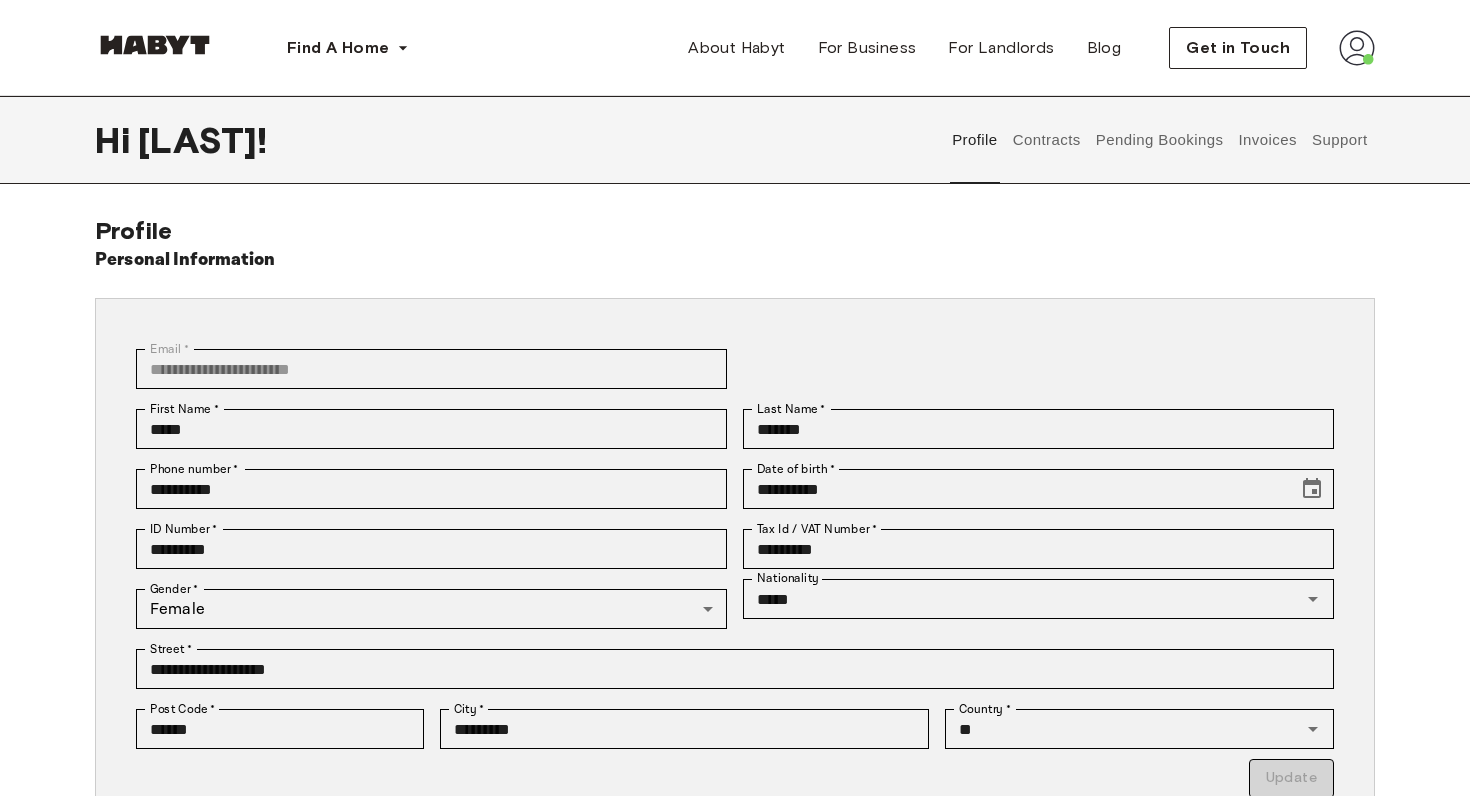 click on "Contracts" at bounding box center (1046, 140) 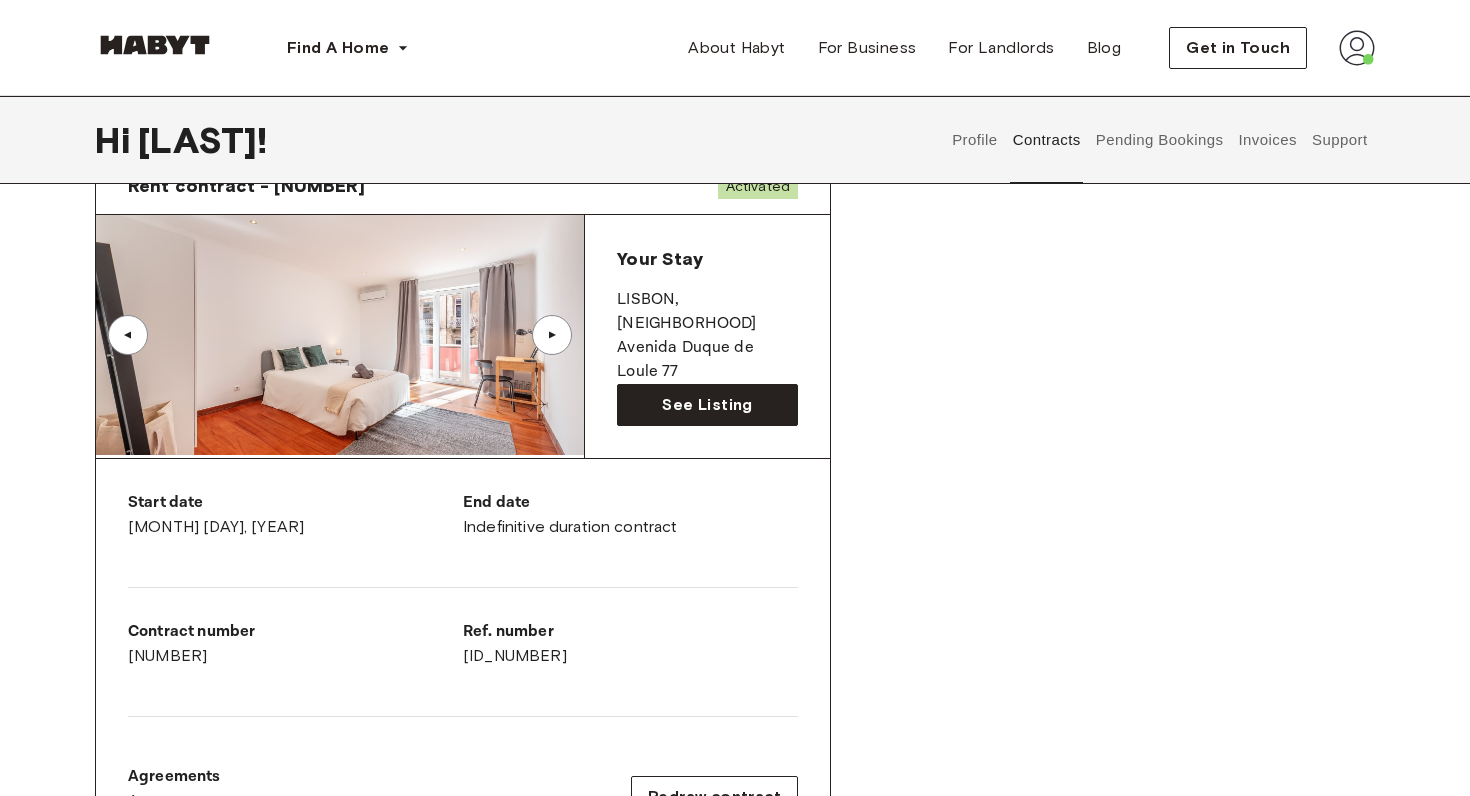 scroll, scrollTop: 47, scrollLeft: 0, axis: vertical 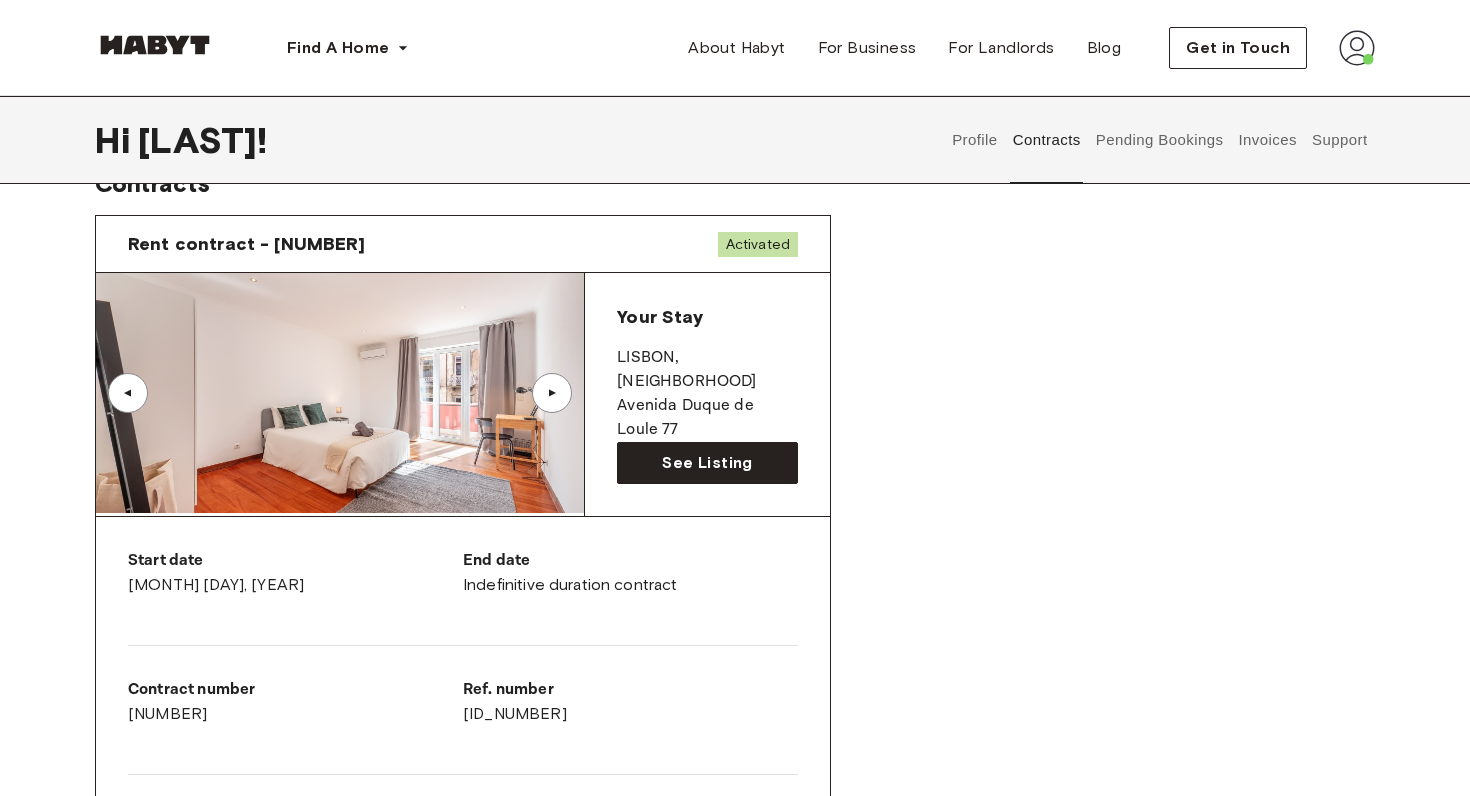 click on "Pending Bookings" at bounding box center (1159, 140) 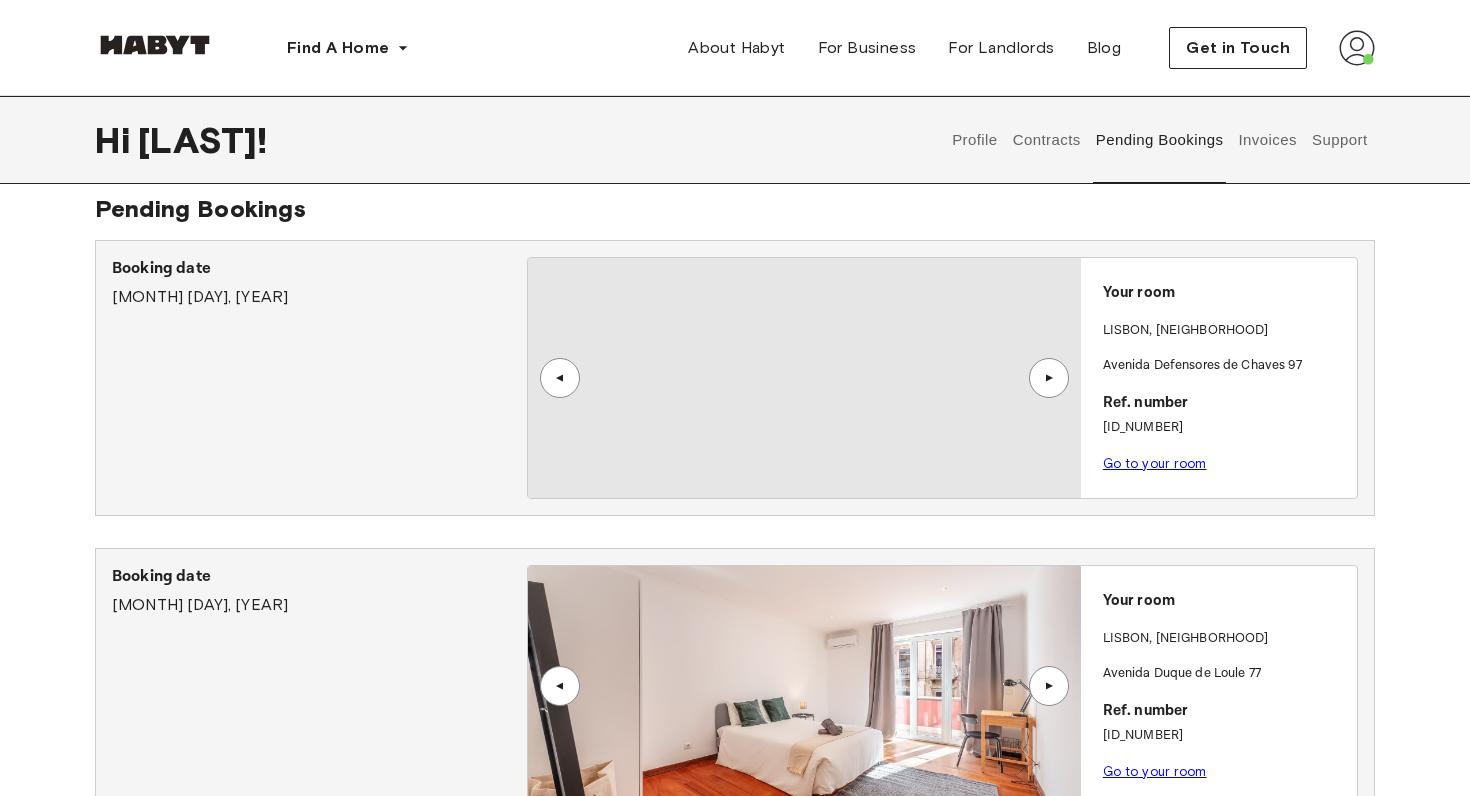 scroll, scrollTop: 0, scrollLeft: 0, axis: both 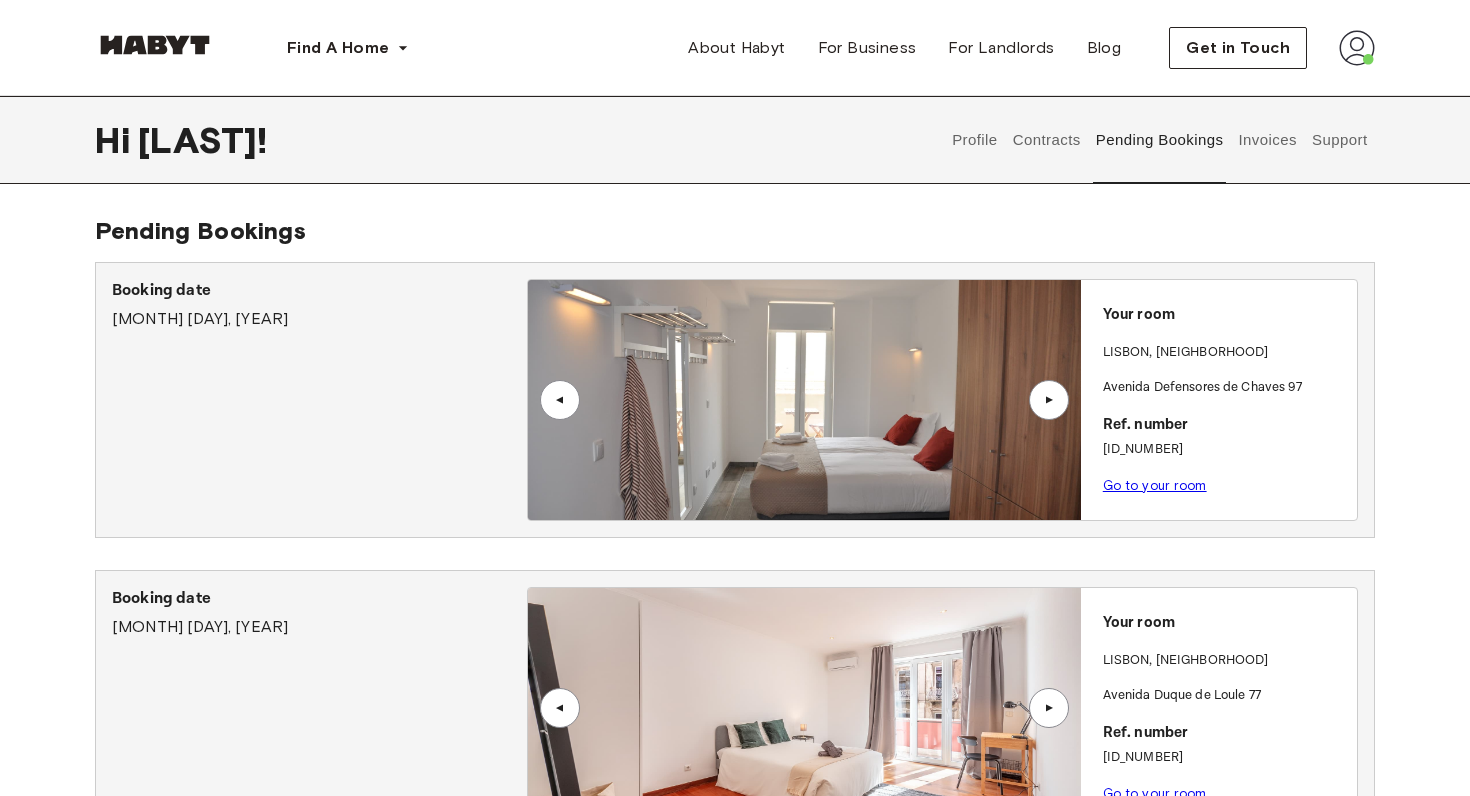 click on "Invoices" at bounding box center (1267, 140) 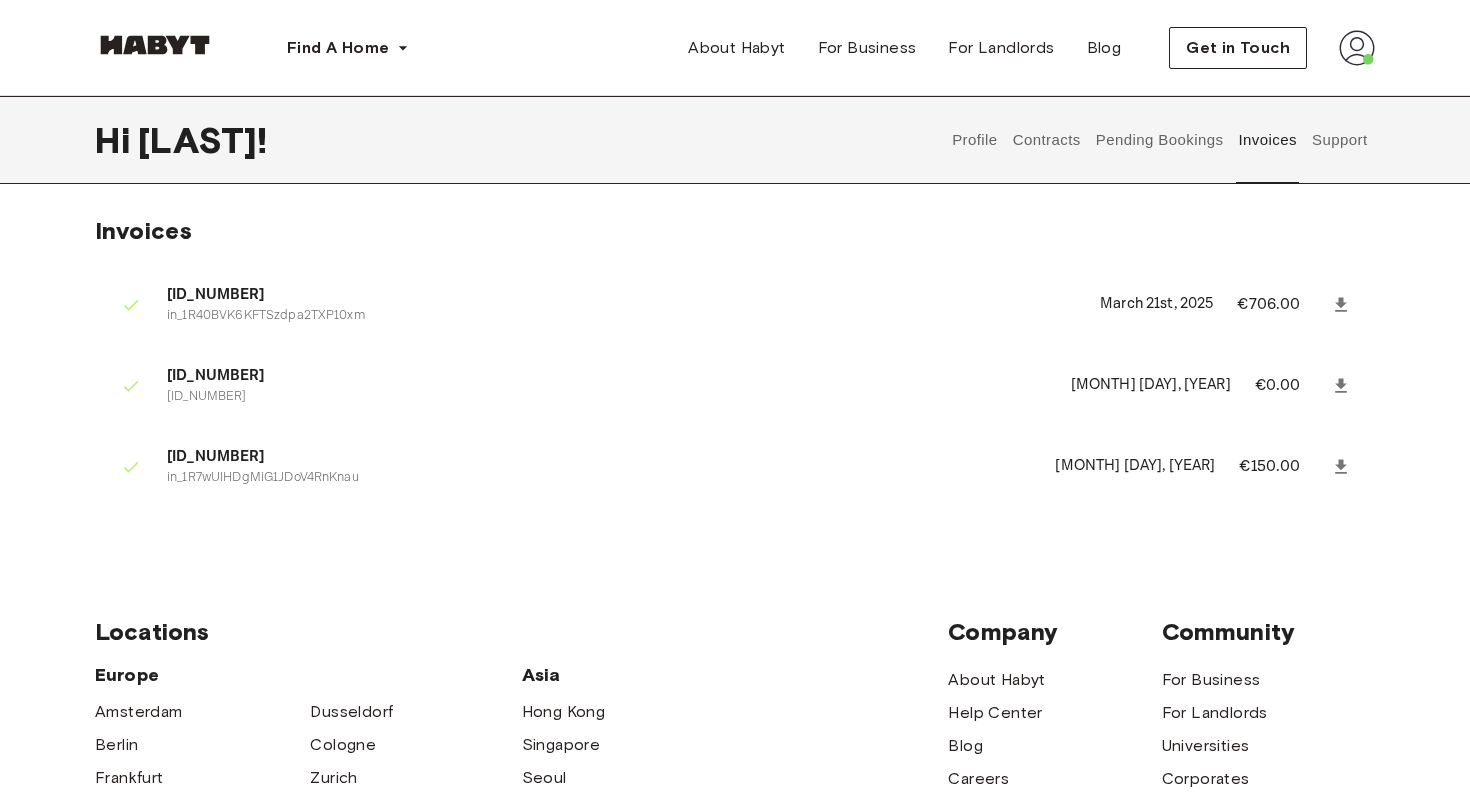 click on "Contracts" at bounding box center [1046, 140] 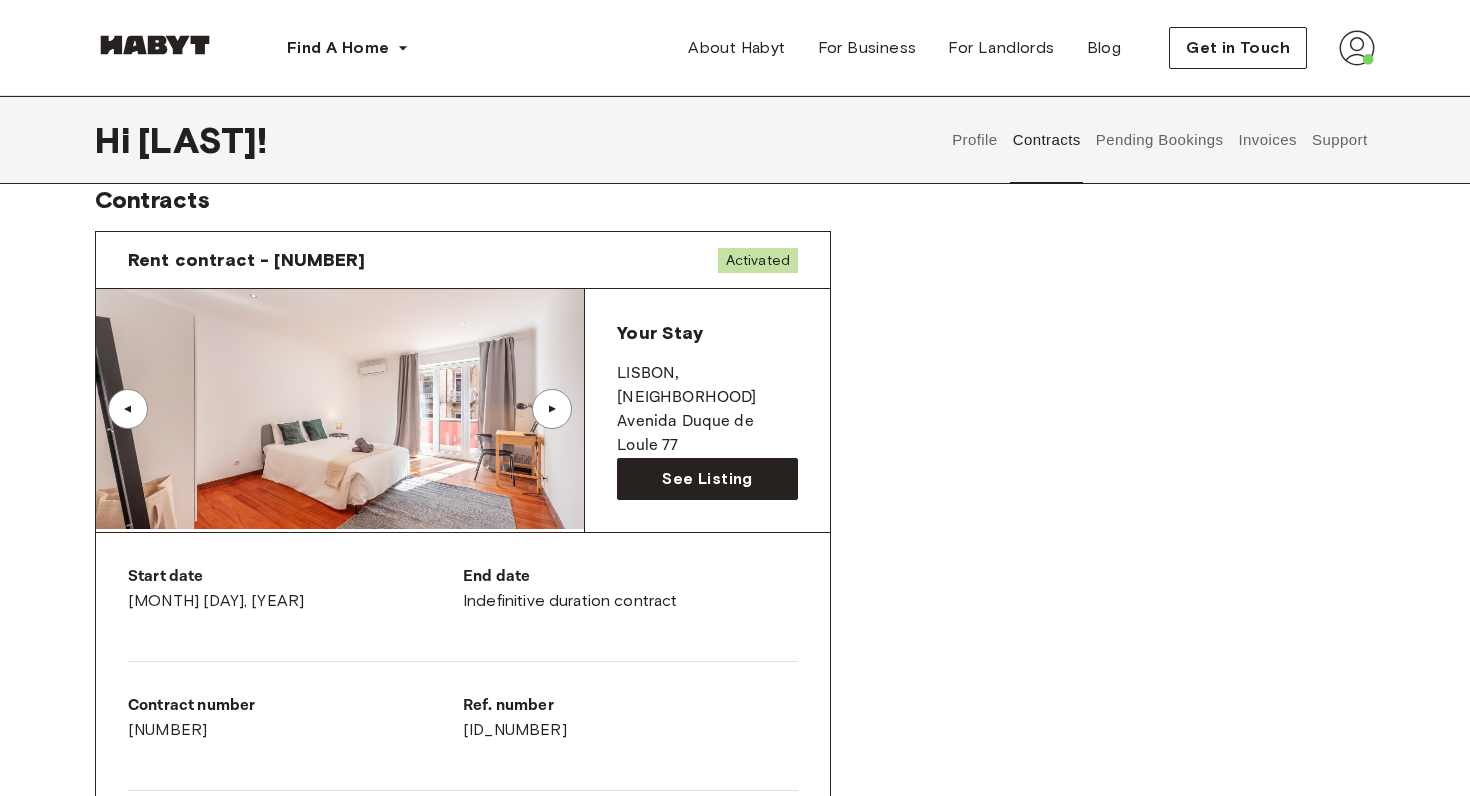 scroll, scrollTop: 0, scrollLeft: 0, axis: both 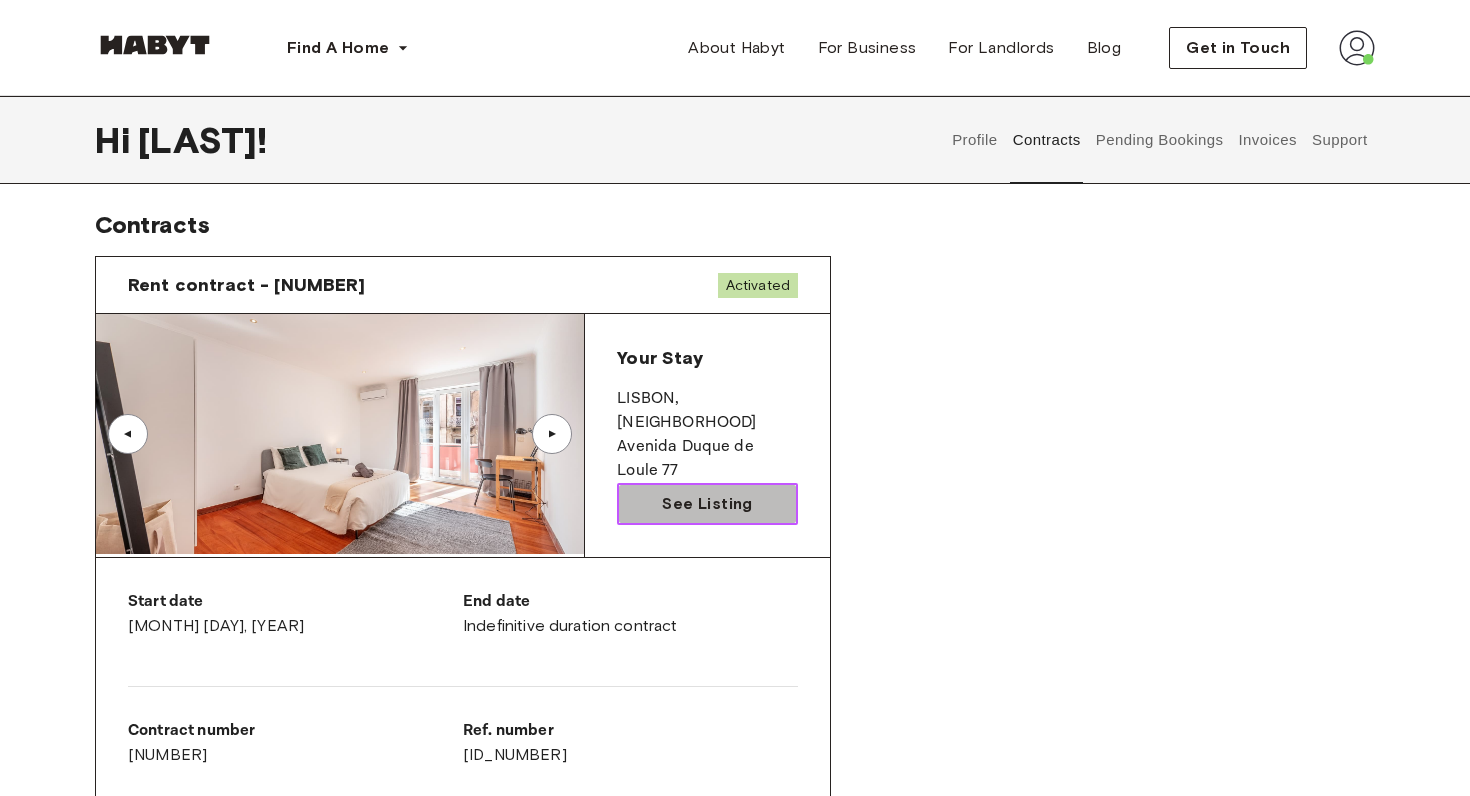 click on "See Listing" at bounding box center [707, 504] 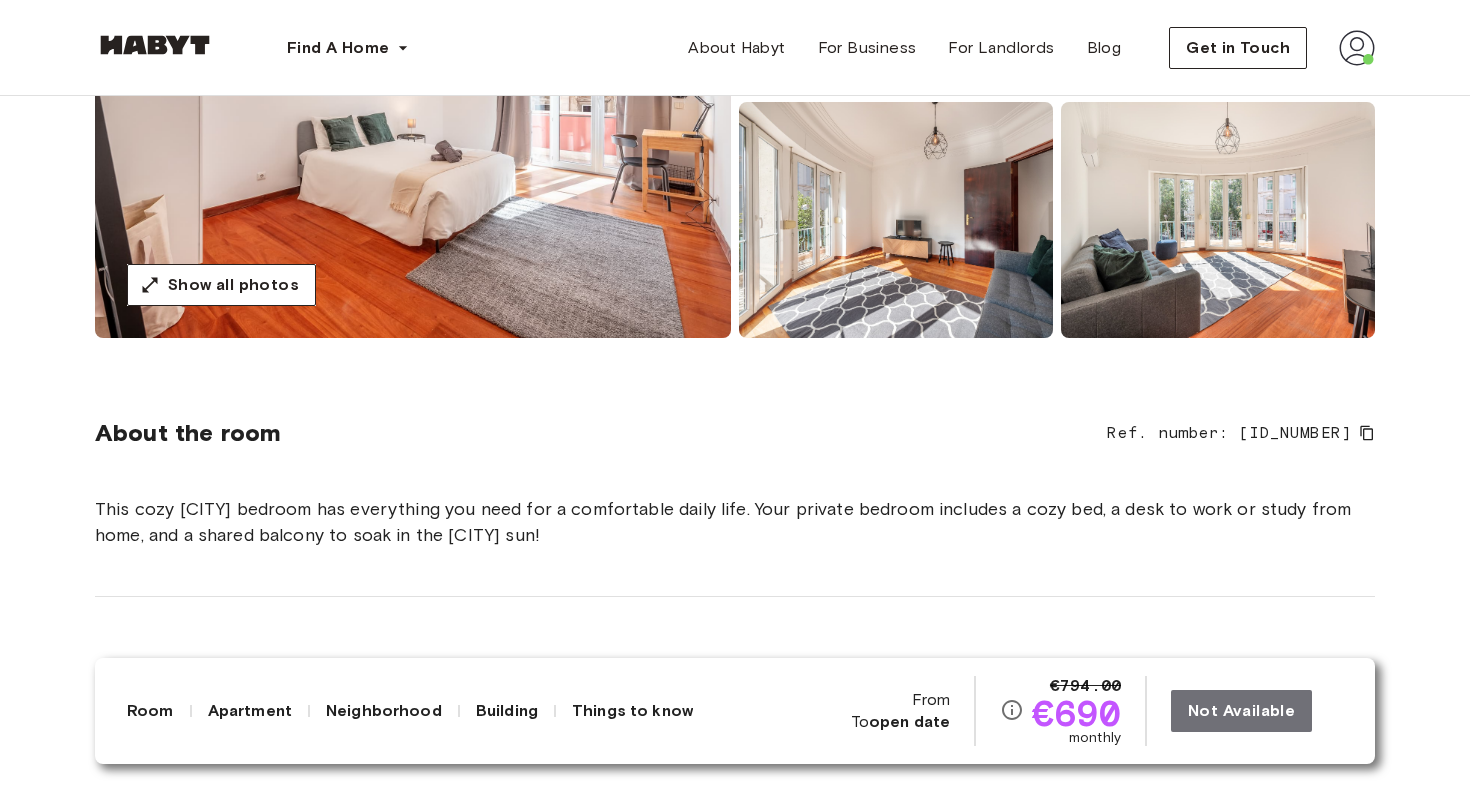 scroll, scrollTop: 375, scrollLeft: 0, axis: vertical 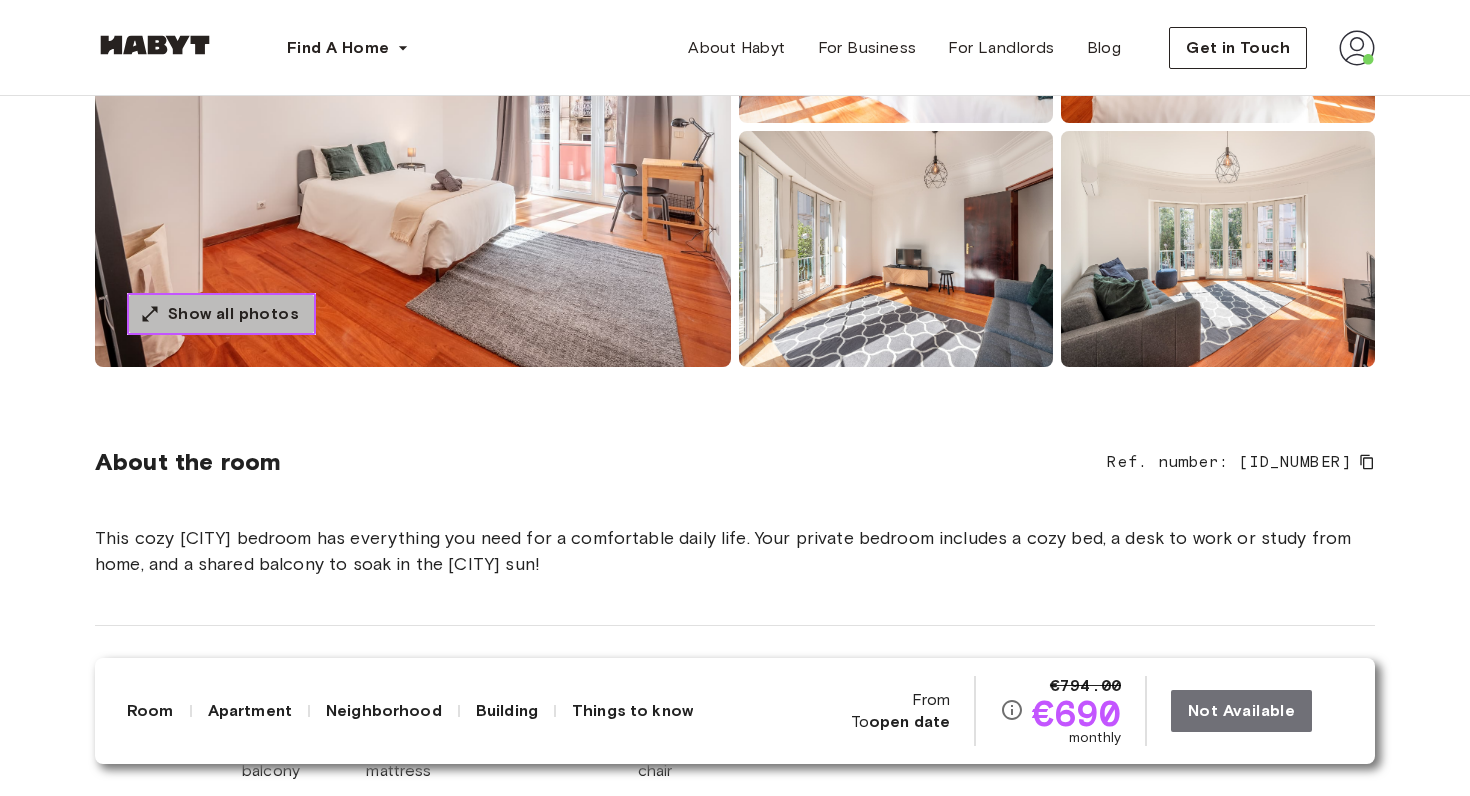 click on "Show all photos" at bounding box center [233, 314] 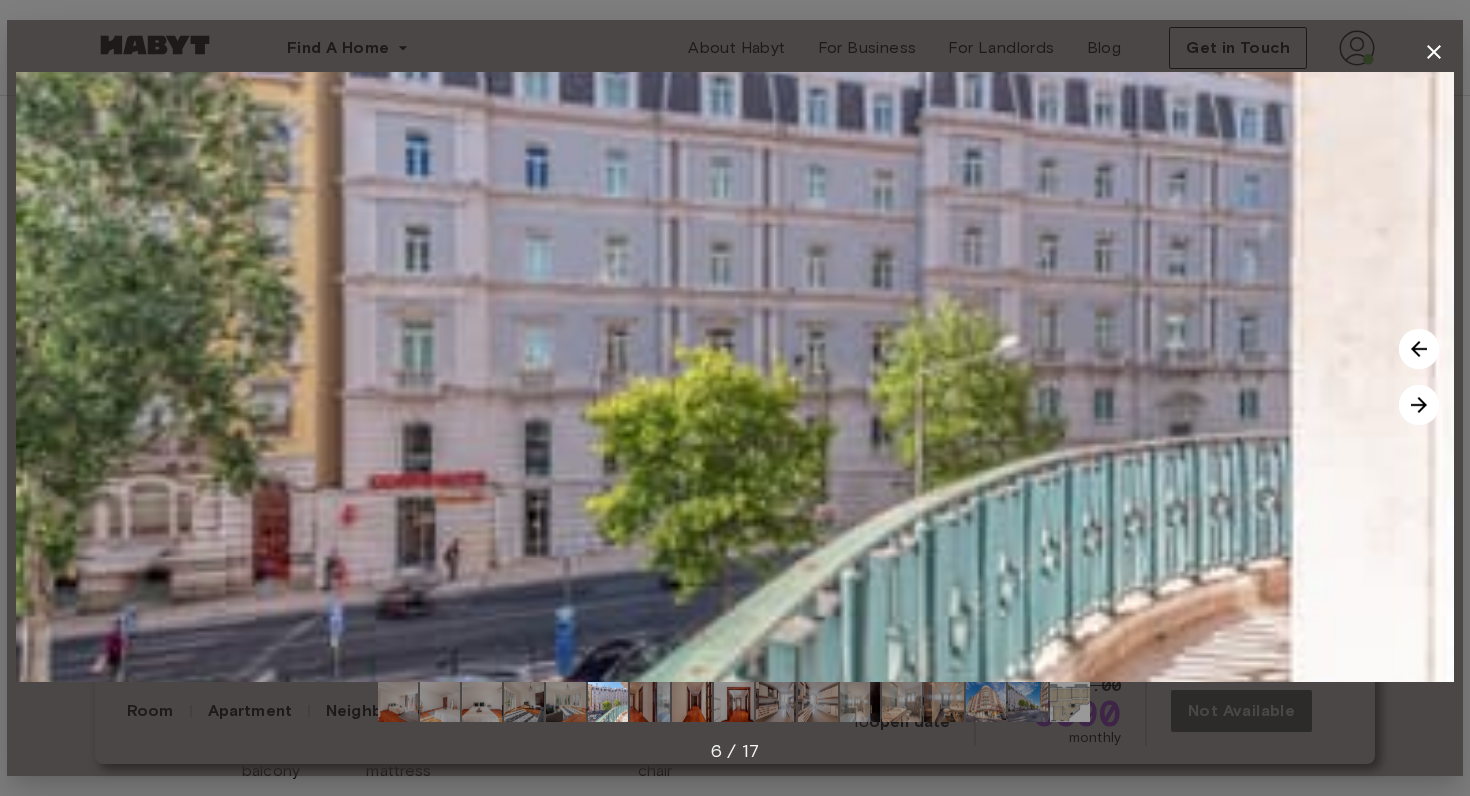 click on "6 / 17" at bounding box center [735, 398] 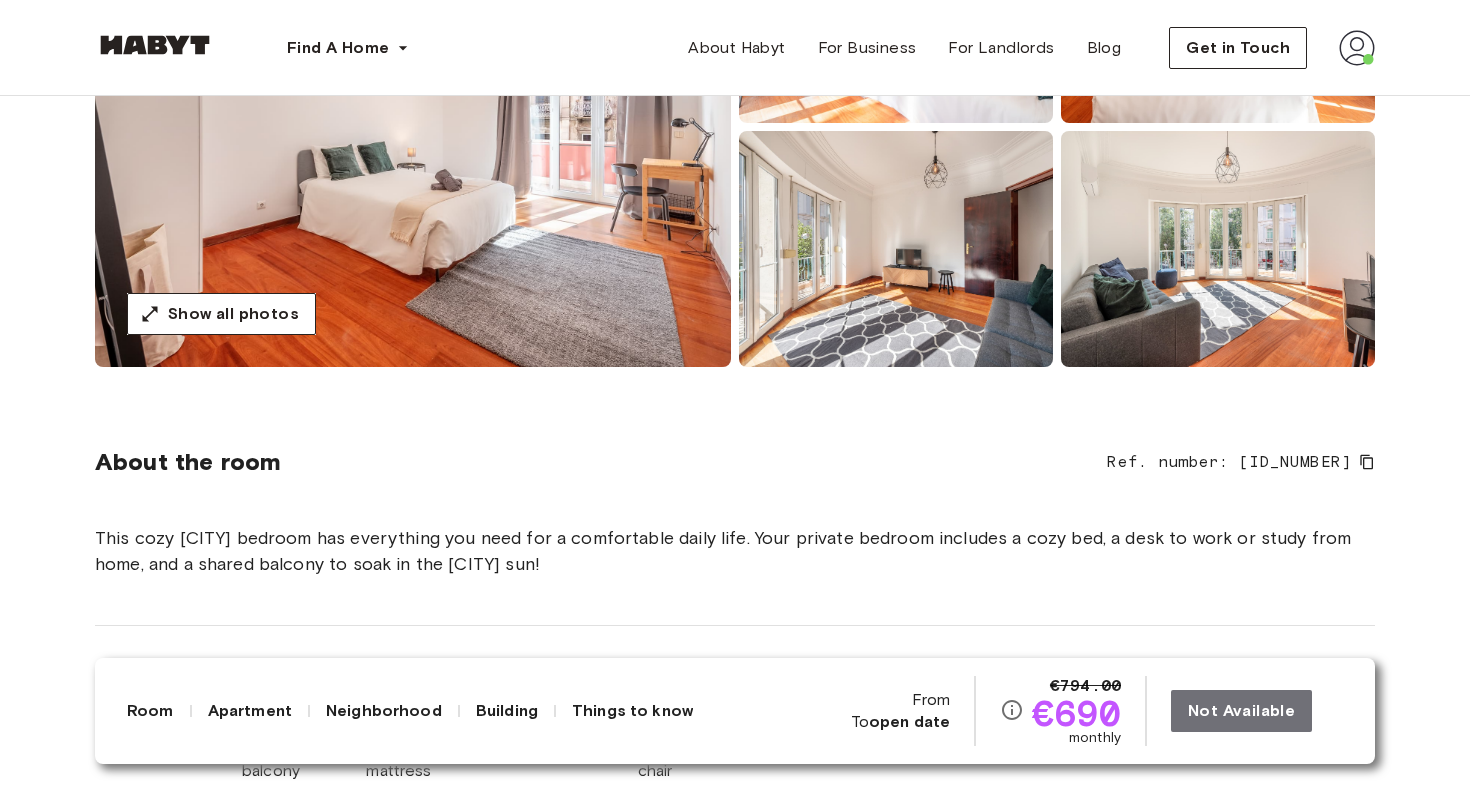 click on "Get in Touch" at bounding box center (1272, 48) 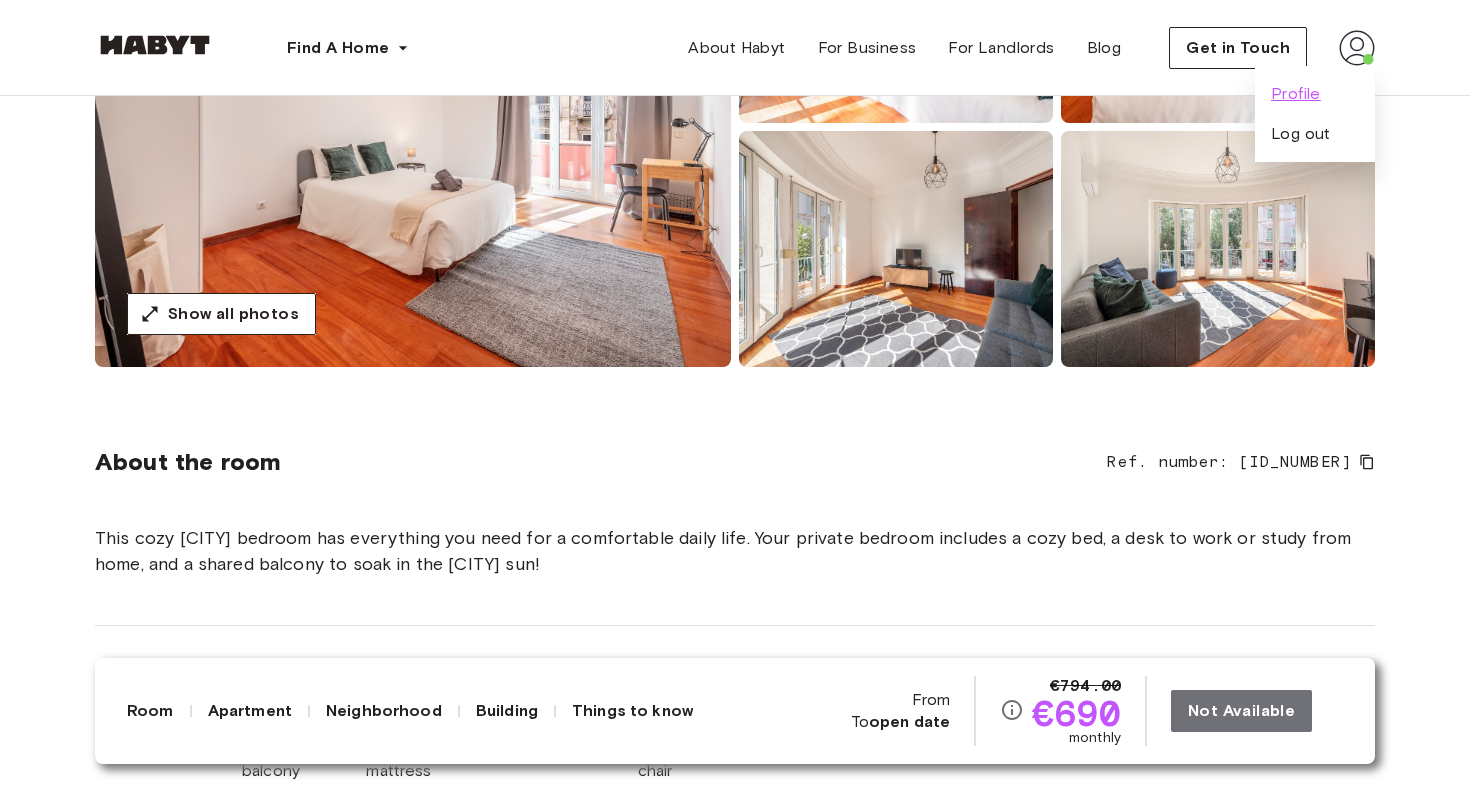 click on "Profile" at bounding box center [1296, 94] 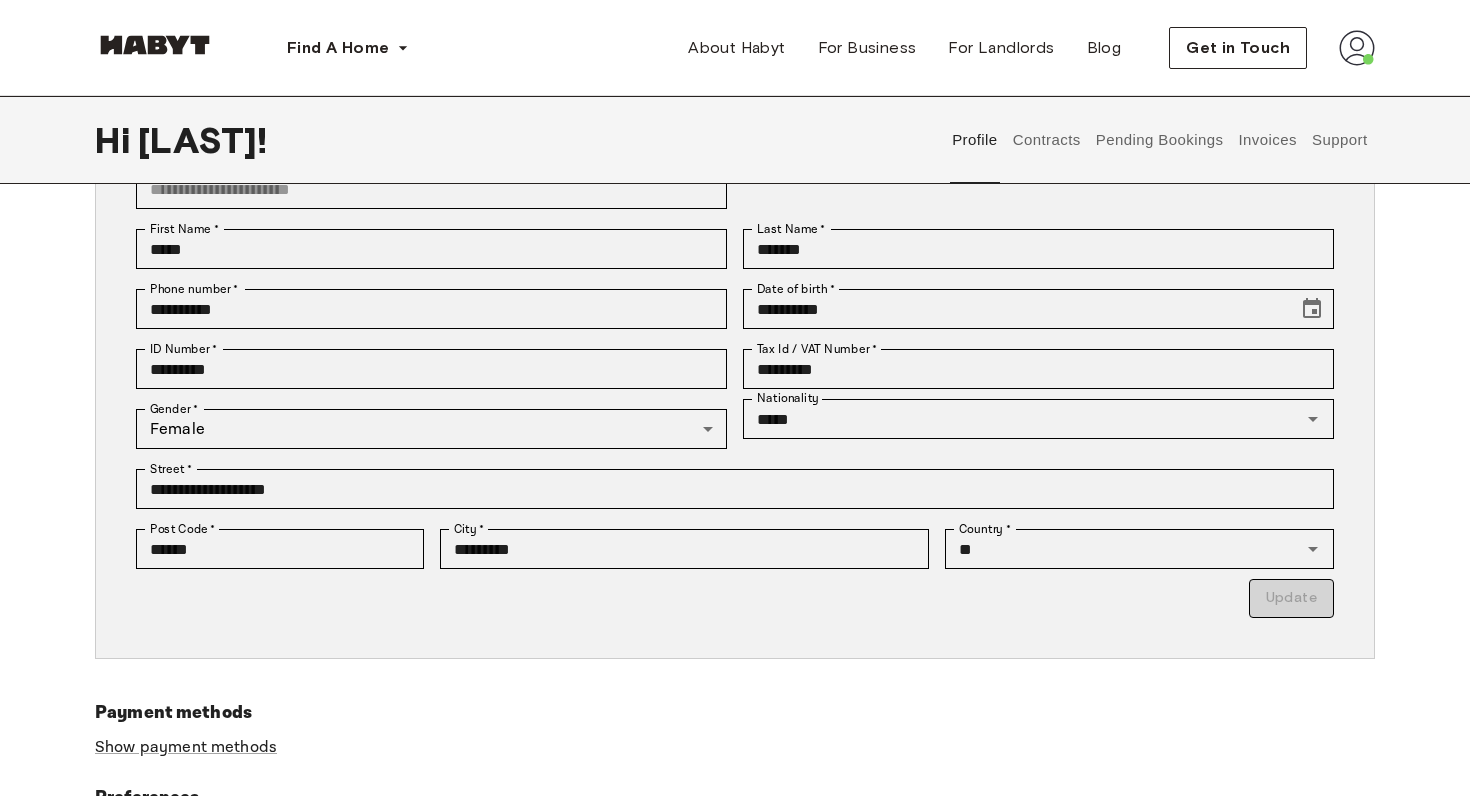 scroll, scrollTop: 13, scrollLeft: 0, axis: vertical 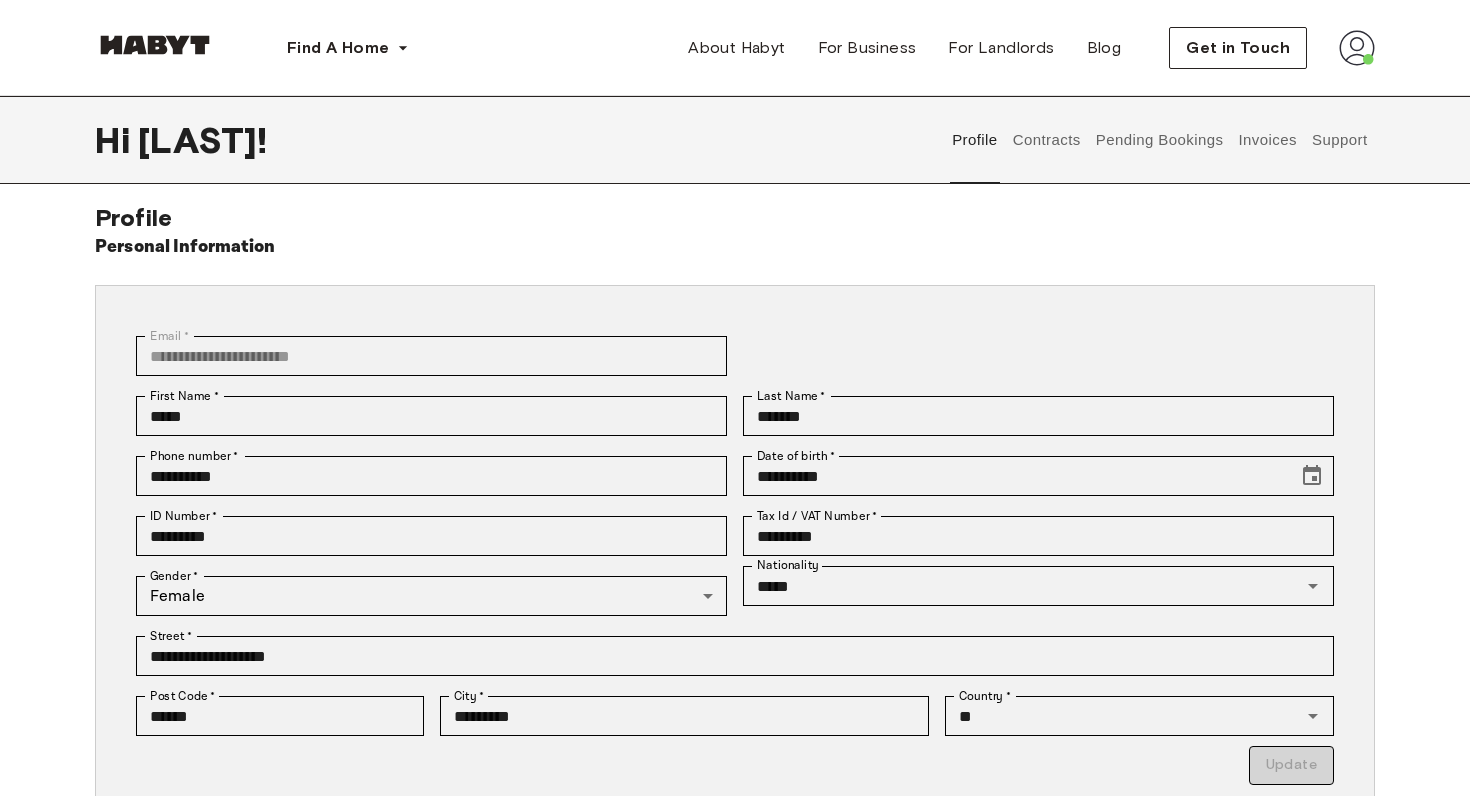 click on "Profile Contracts Pending Bookings Invoices Support" at bounding box center [1160, 140] 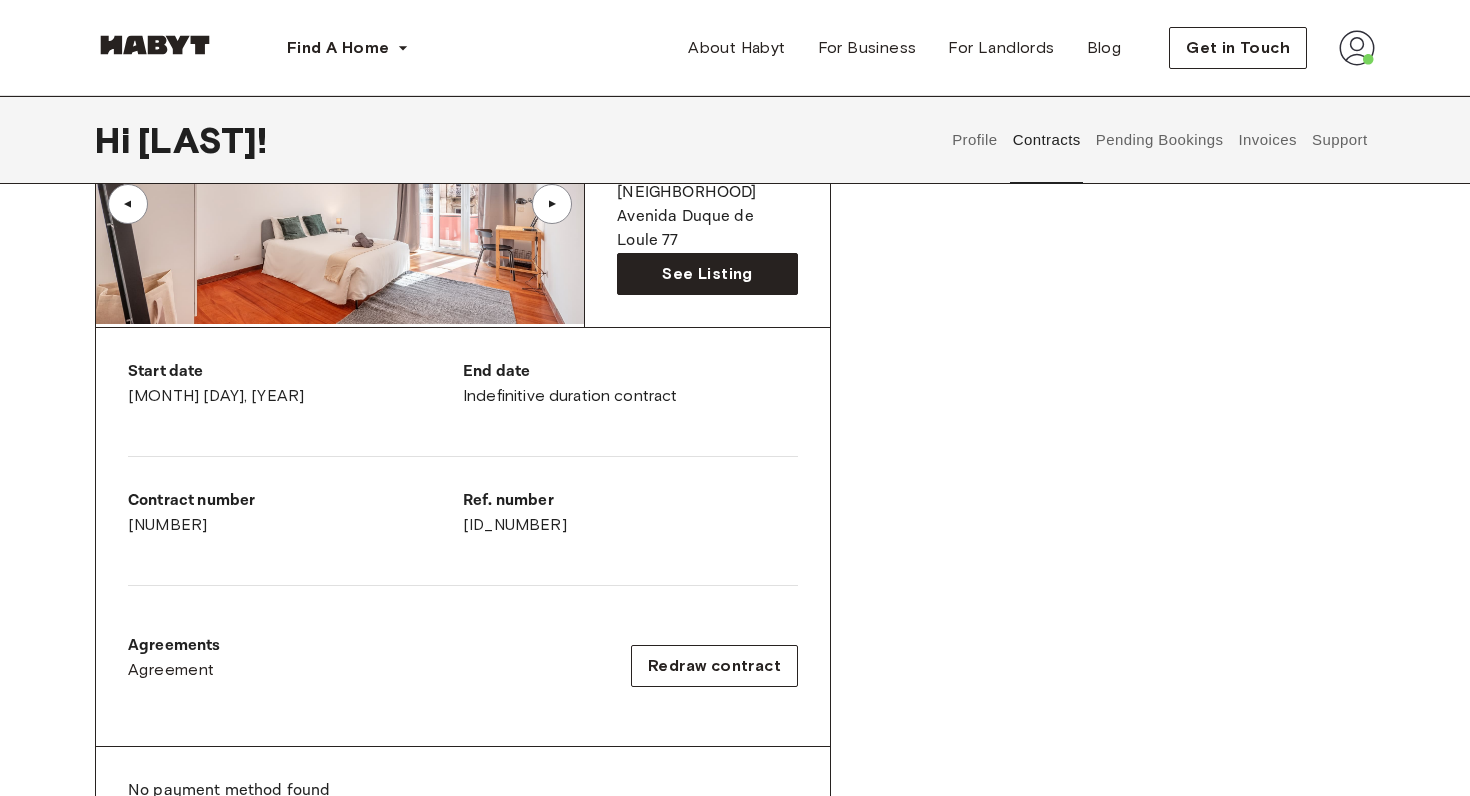 scroll, scrollTop: 211, scrollLeft: 0, axis: vertical 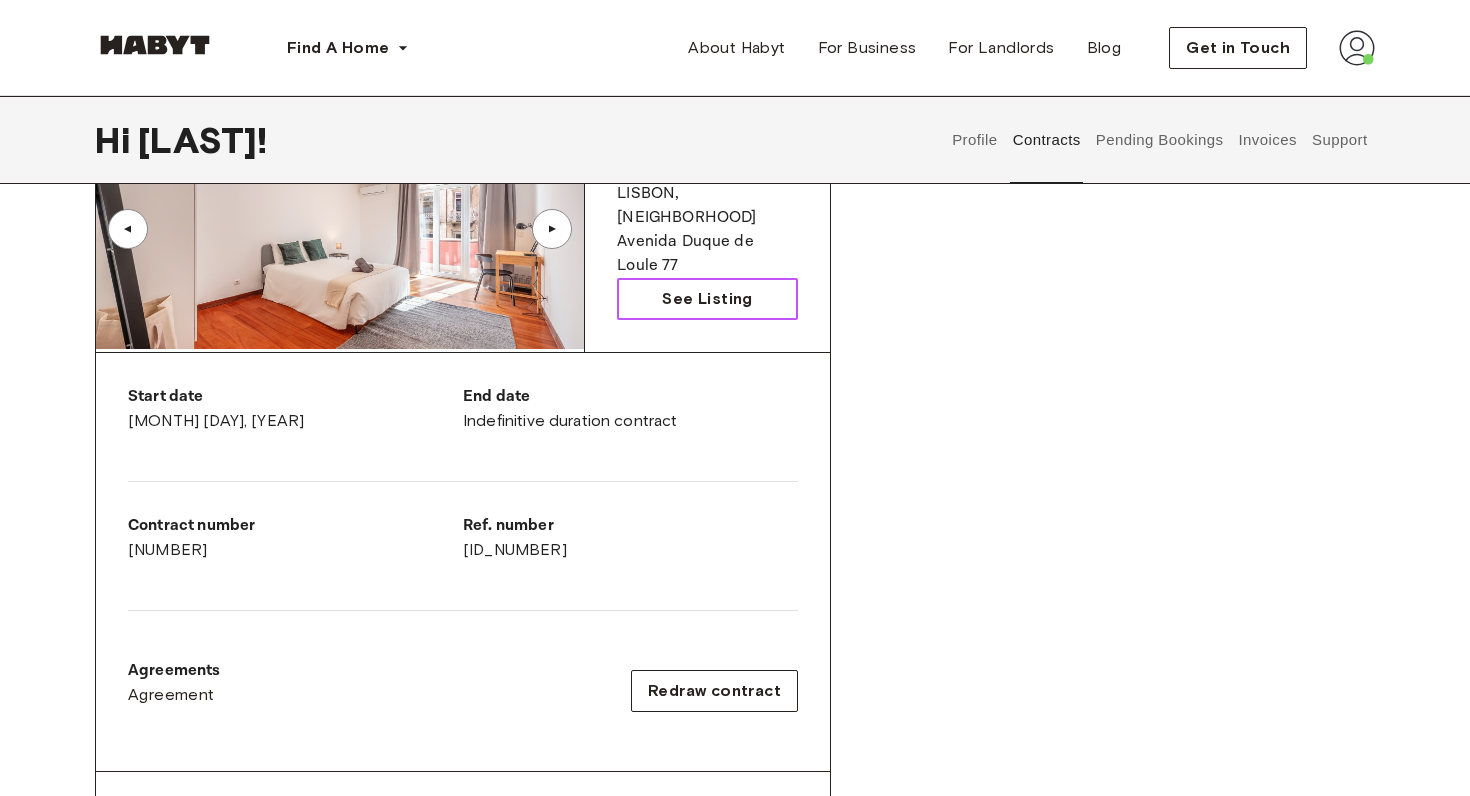 click on "See Listing" at bounding box center [707, 299] 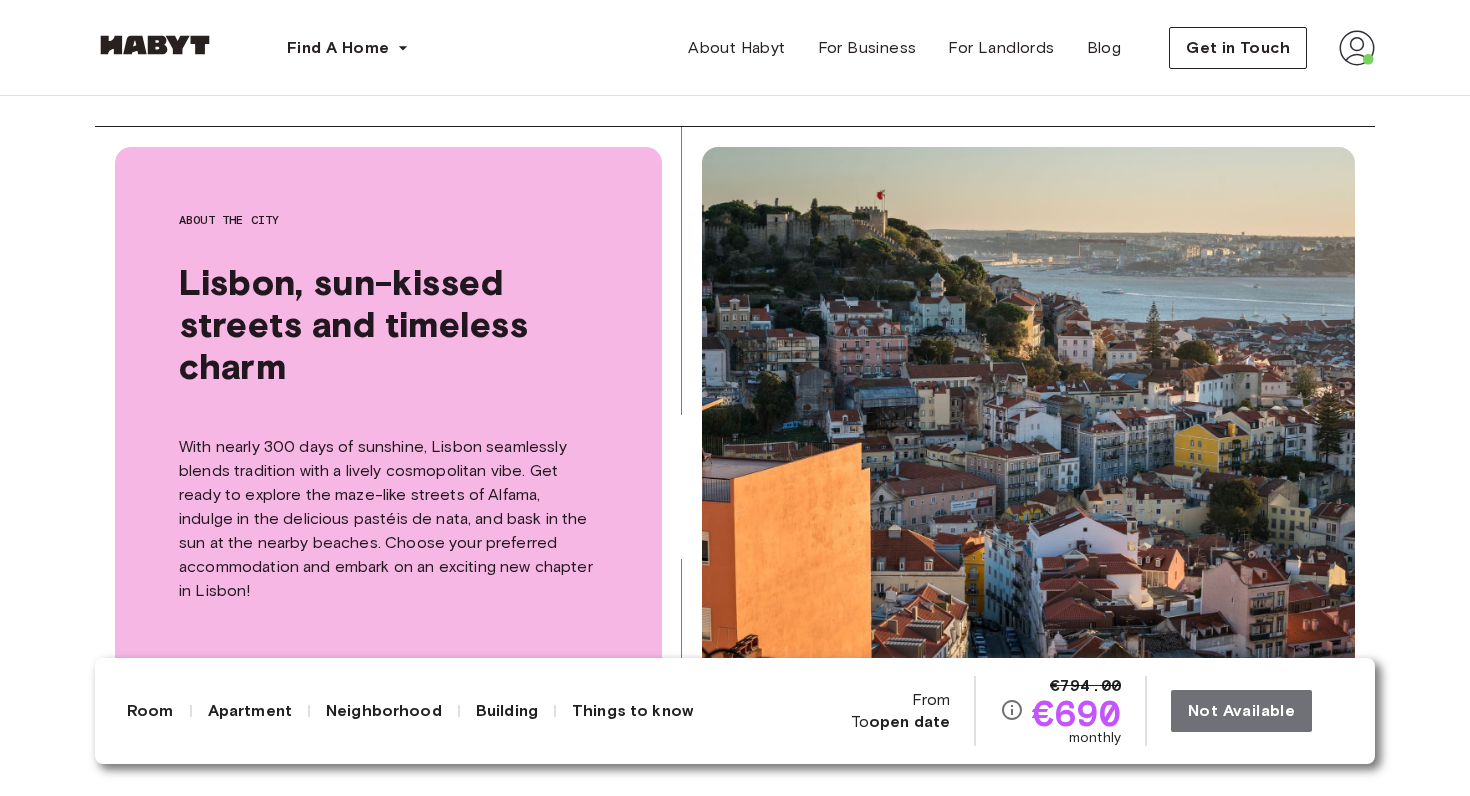 scroll, scrollTop: 3910, scrollLeft: 0, axis: vertical 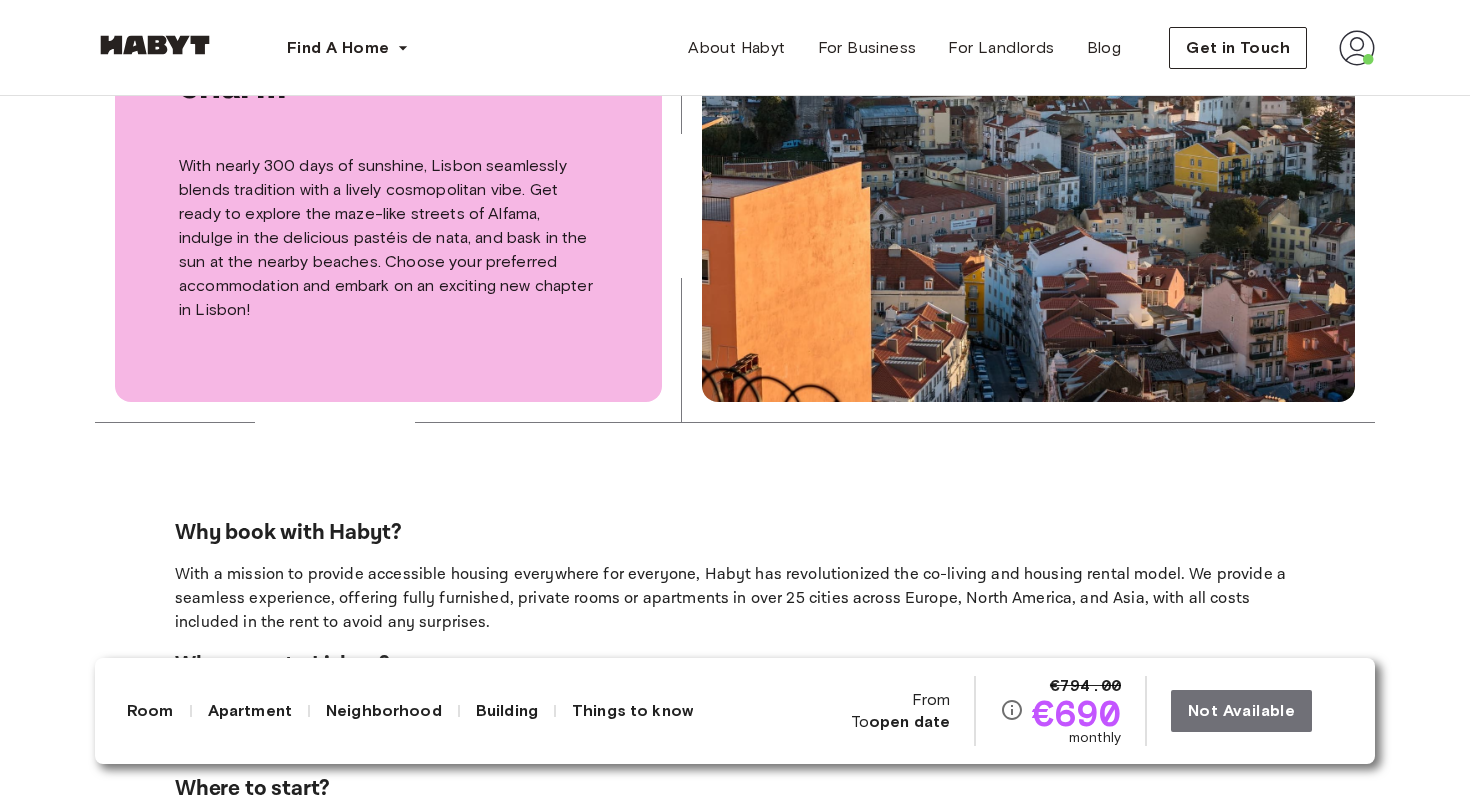 click at bounding box center (1357, 48) 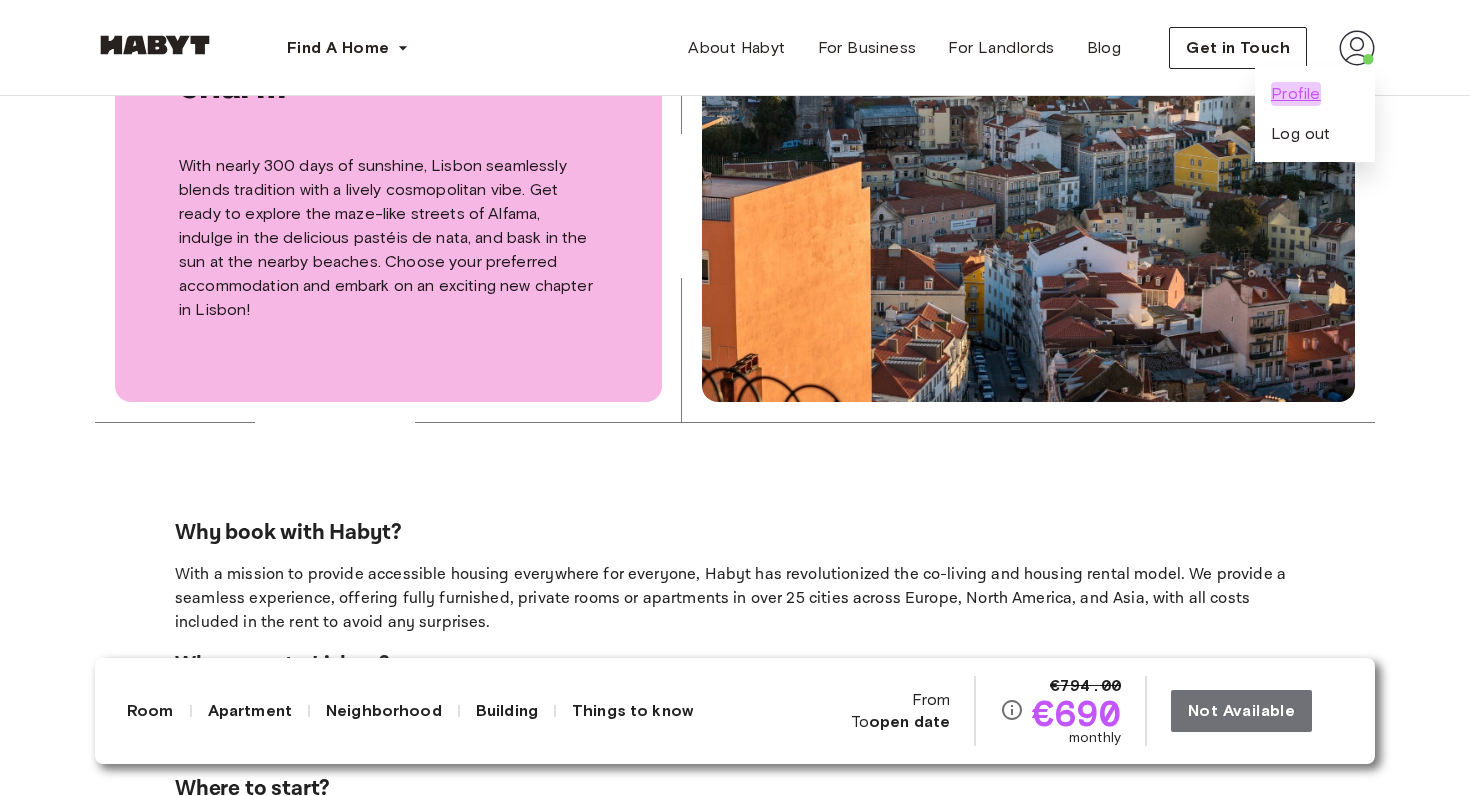 click on "Profile" at bounding box center [1296, 94] 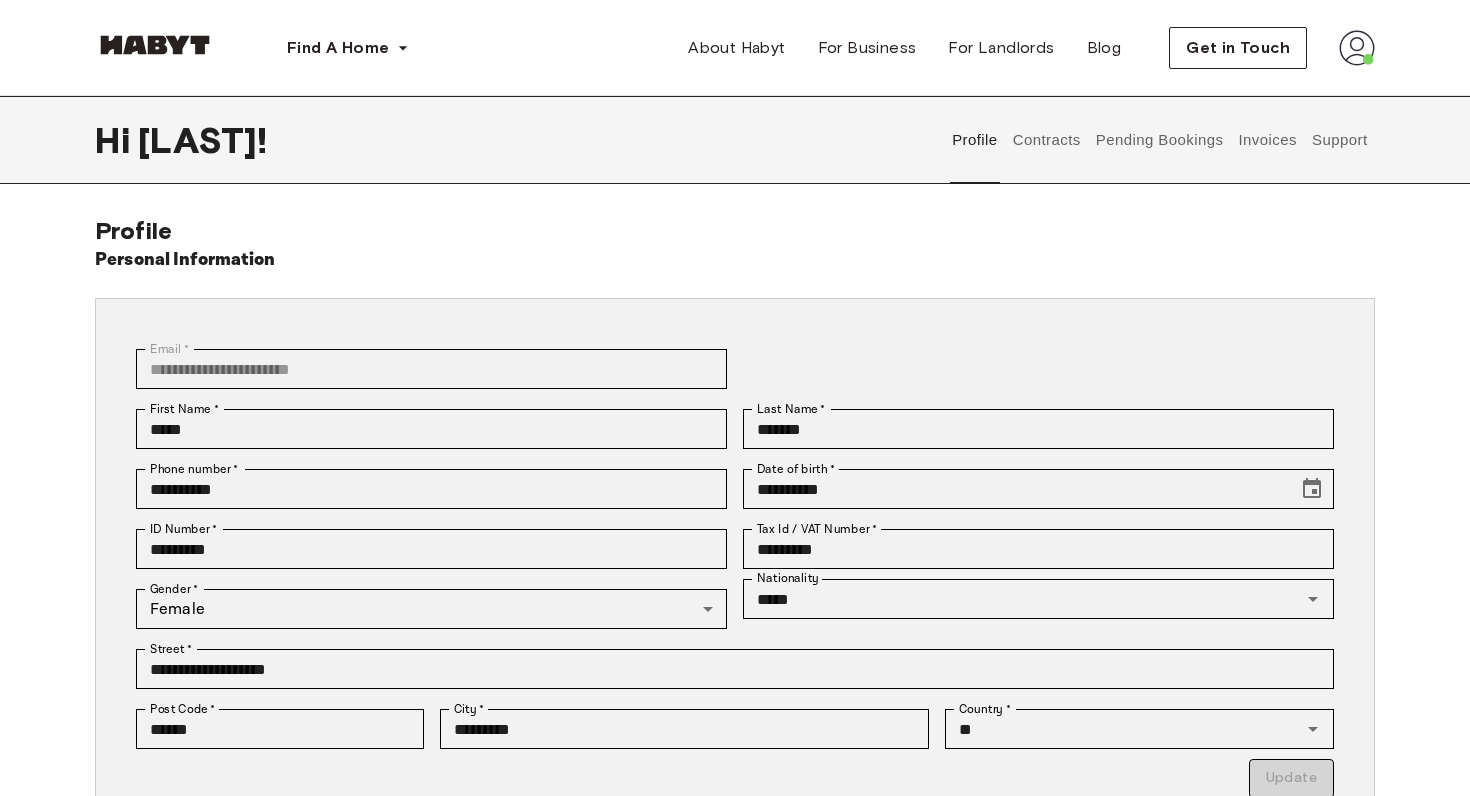 scroll, scrollTop: 87, scrollLeft: 0, axis: vertical 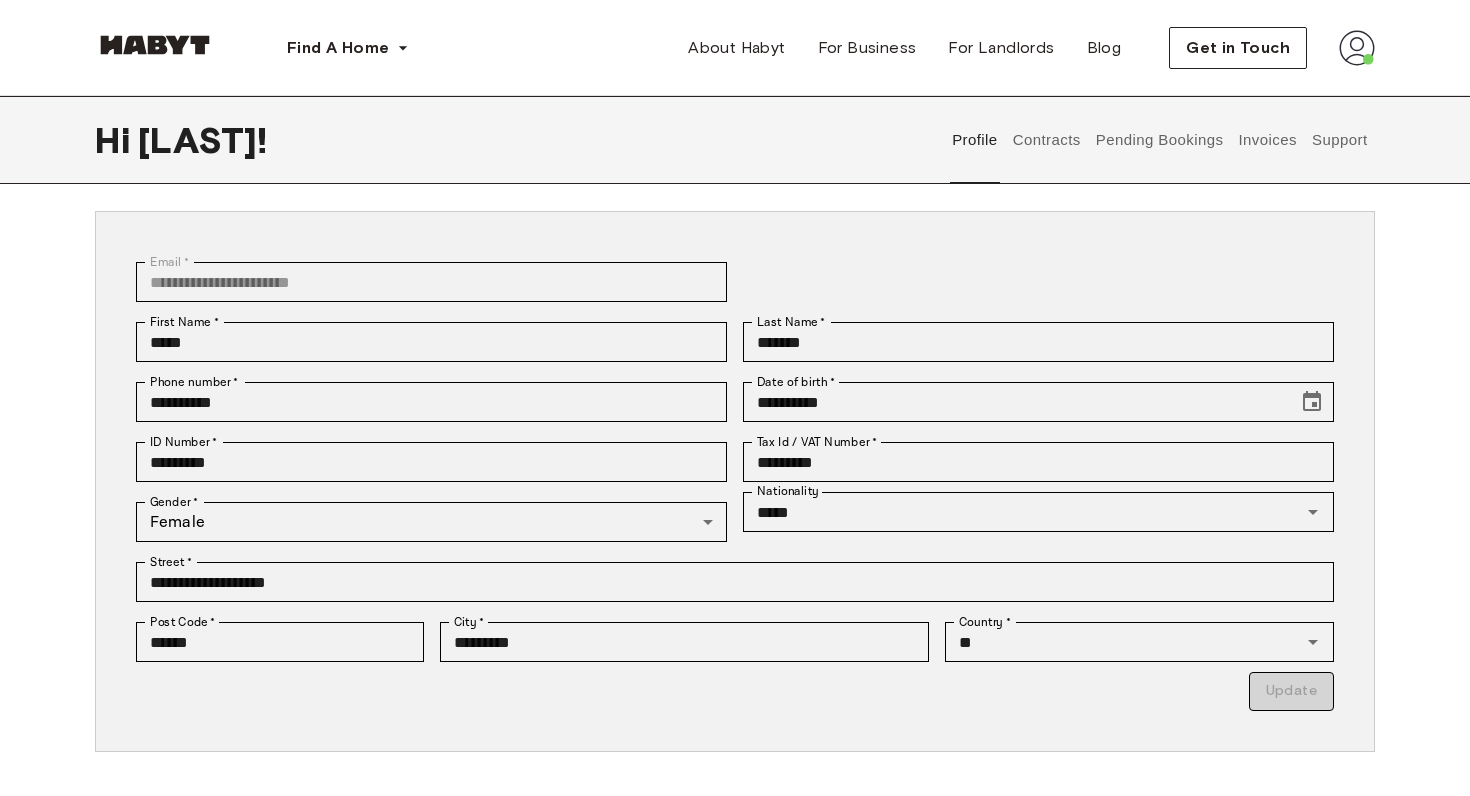 click on "Contracts" at bounding box center [1046, 140] 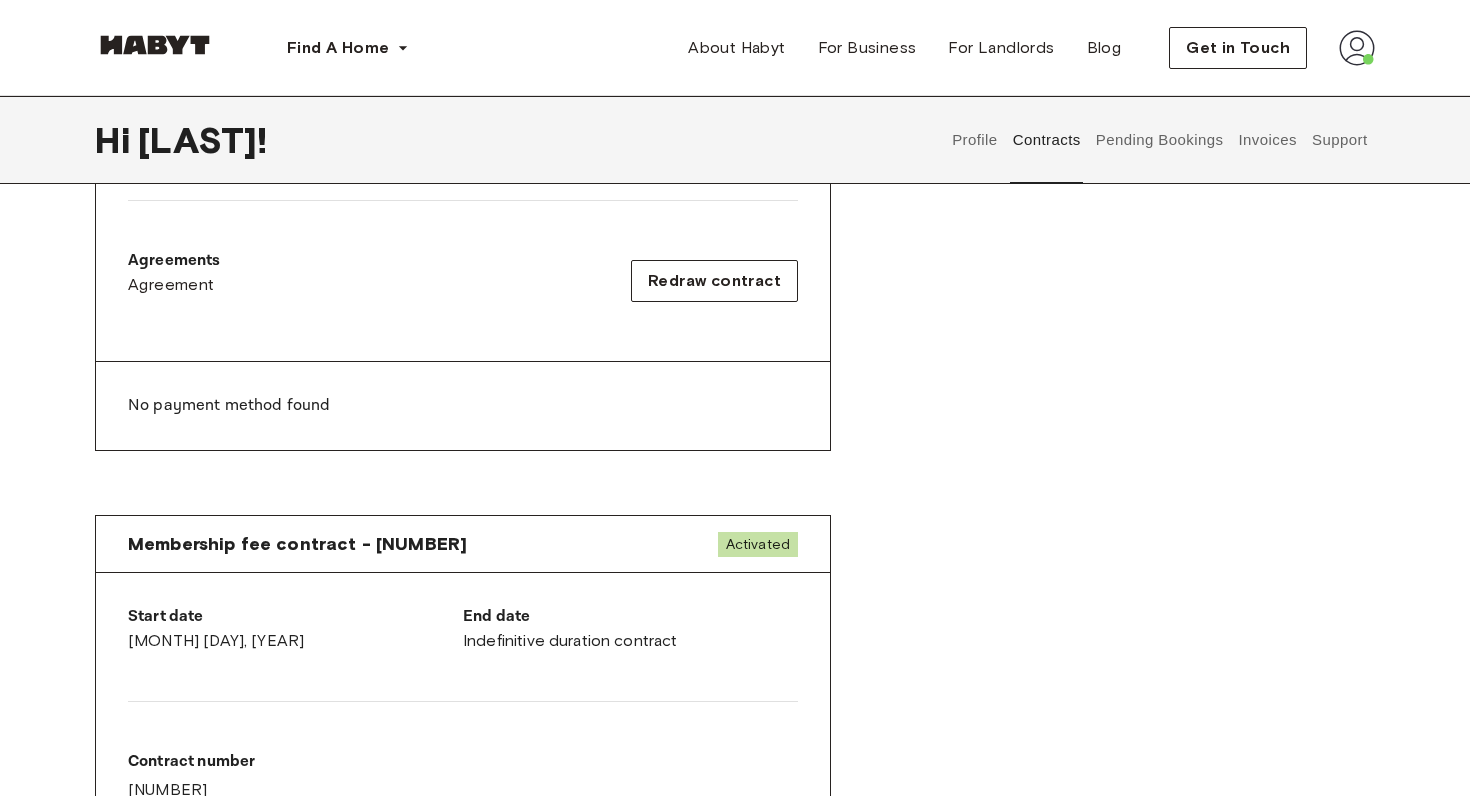 scroll, scrollTop: 618, scrollLeft: 0, axis: vertical 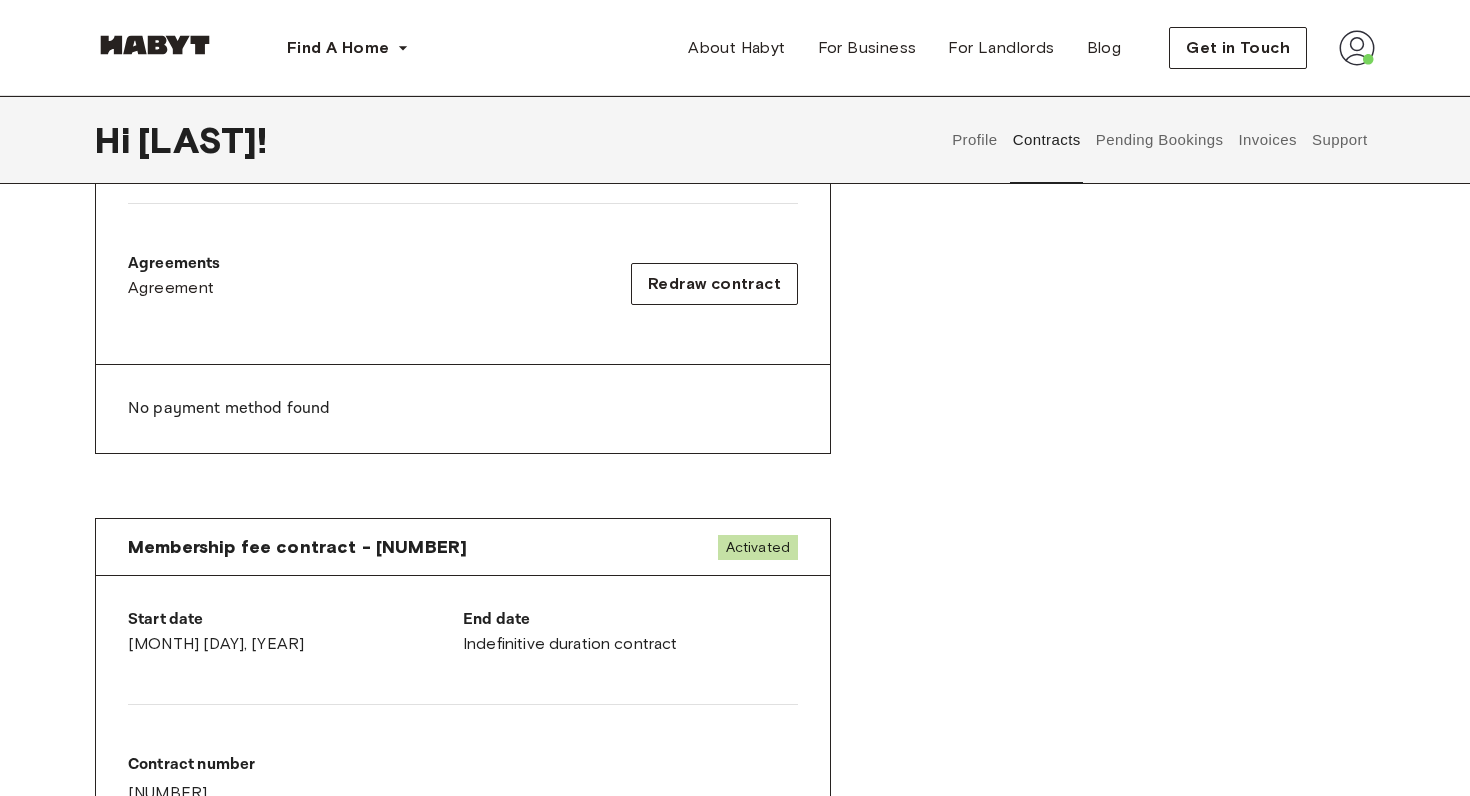 click on "Agreements Agreement Redraw contract" at bounding box center [463, 284] 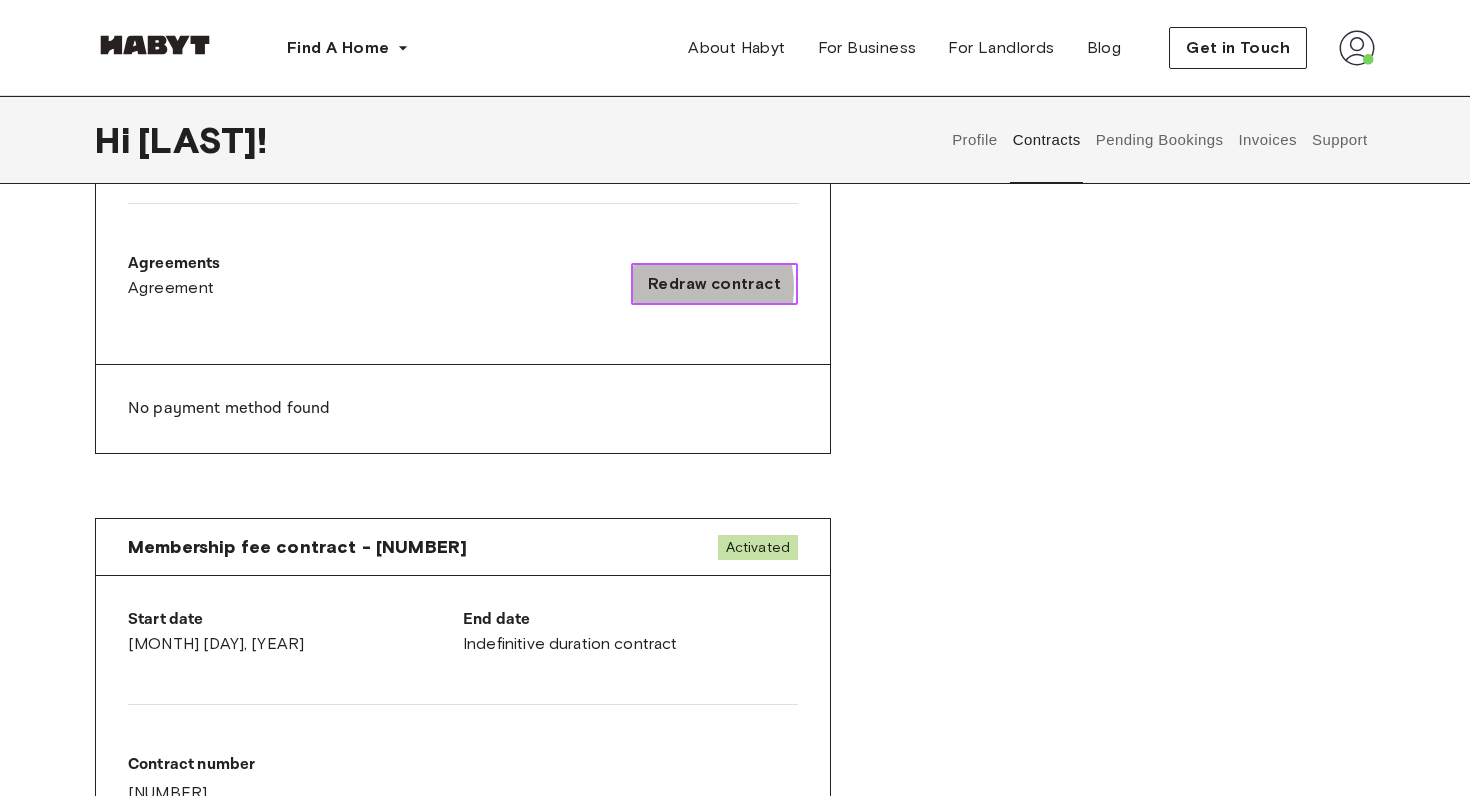 click on "Redraw contract" at bounding box center (714, 284) 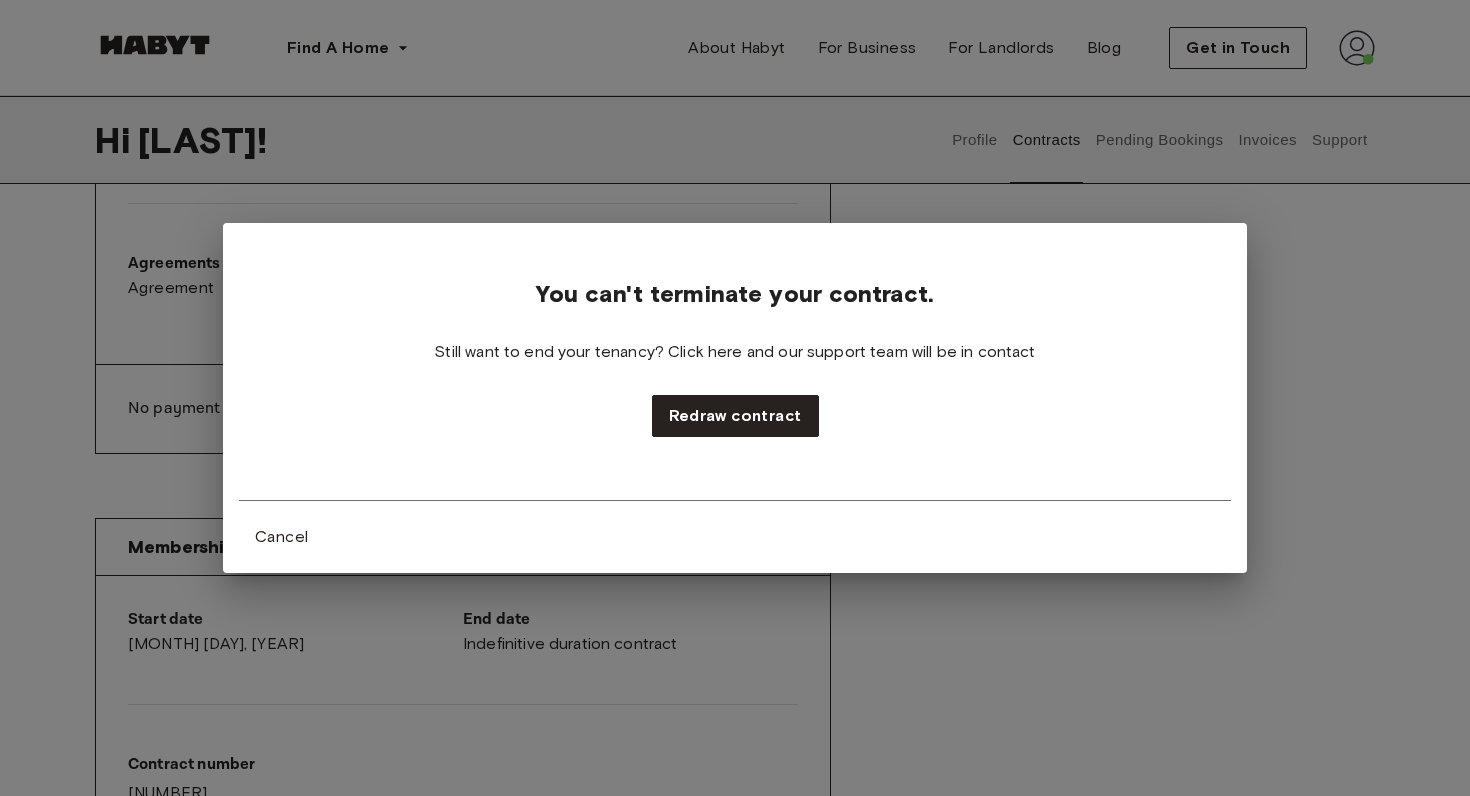 click on "You can't terminate your contract. Still want to end your tenancy? Click here and our support team will be in contact Redraw contract Cancel" at bounding box center [735, 398] 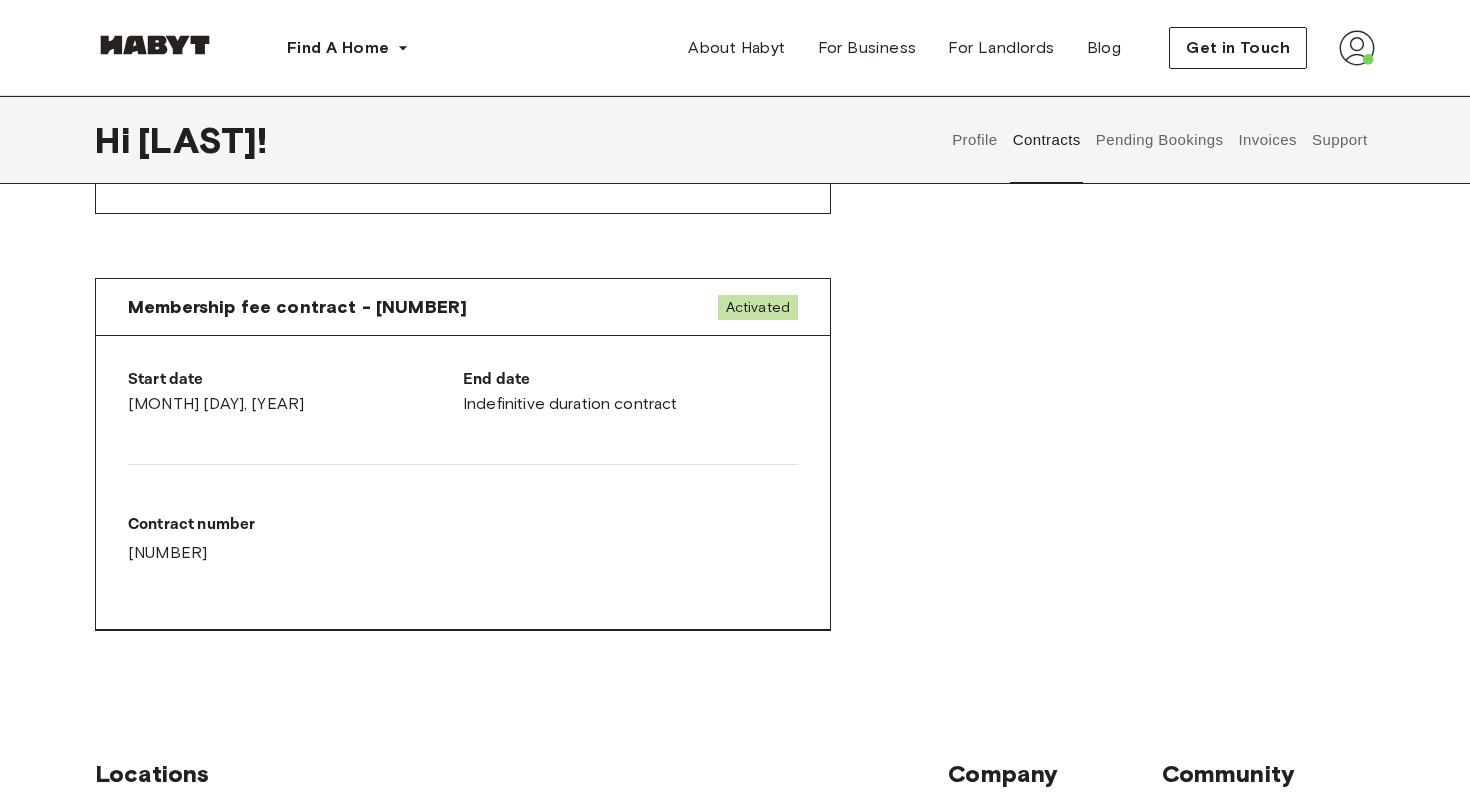 scroll, scrollTop: 771, scrollLeft: 0, axis: vertical 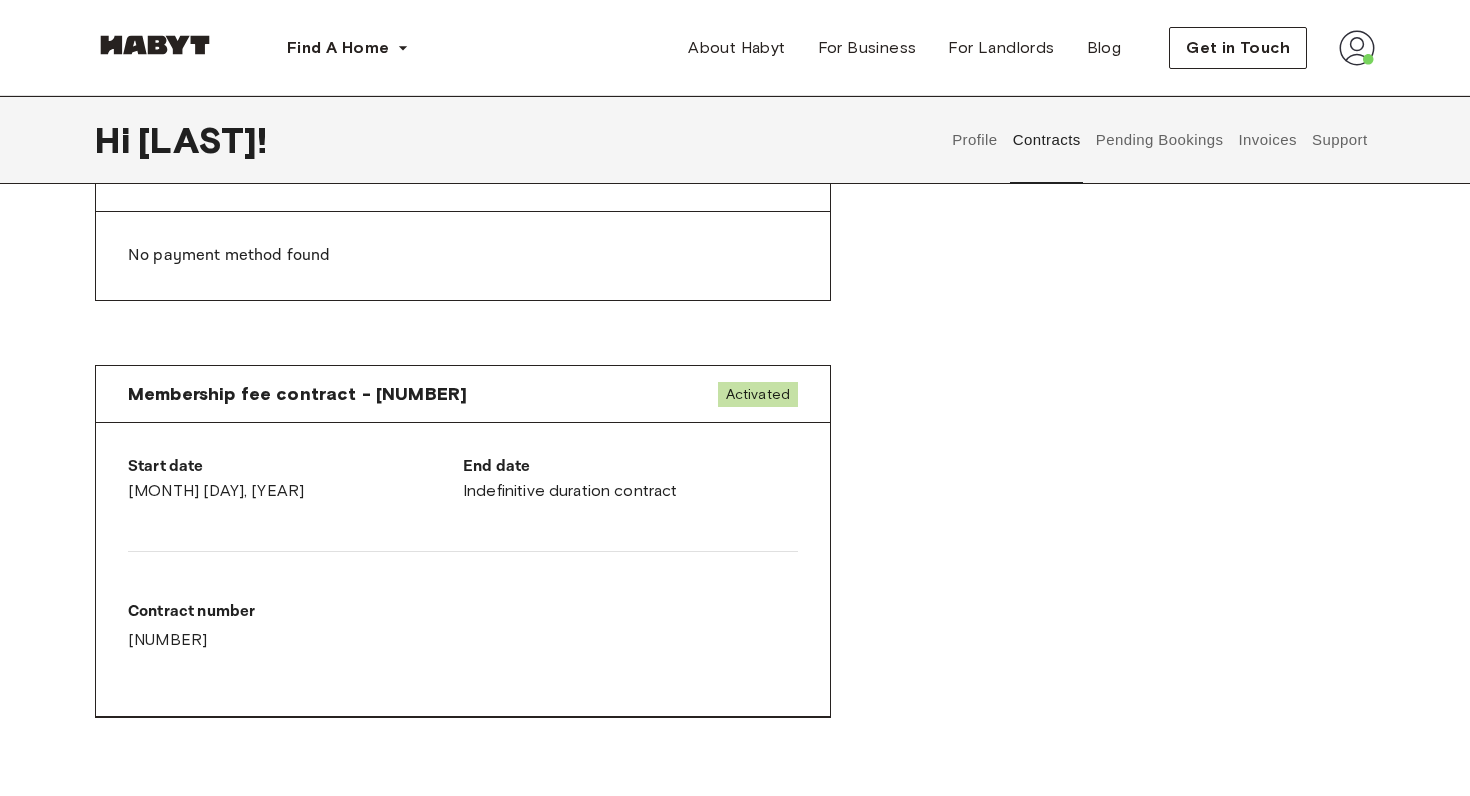 click on "Pending Bookings" at bounding box center [1159, 140] 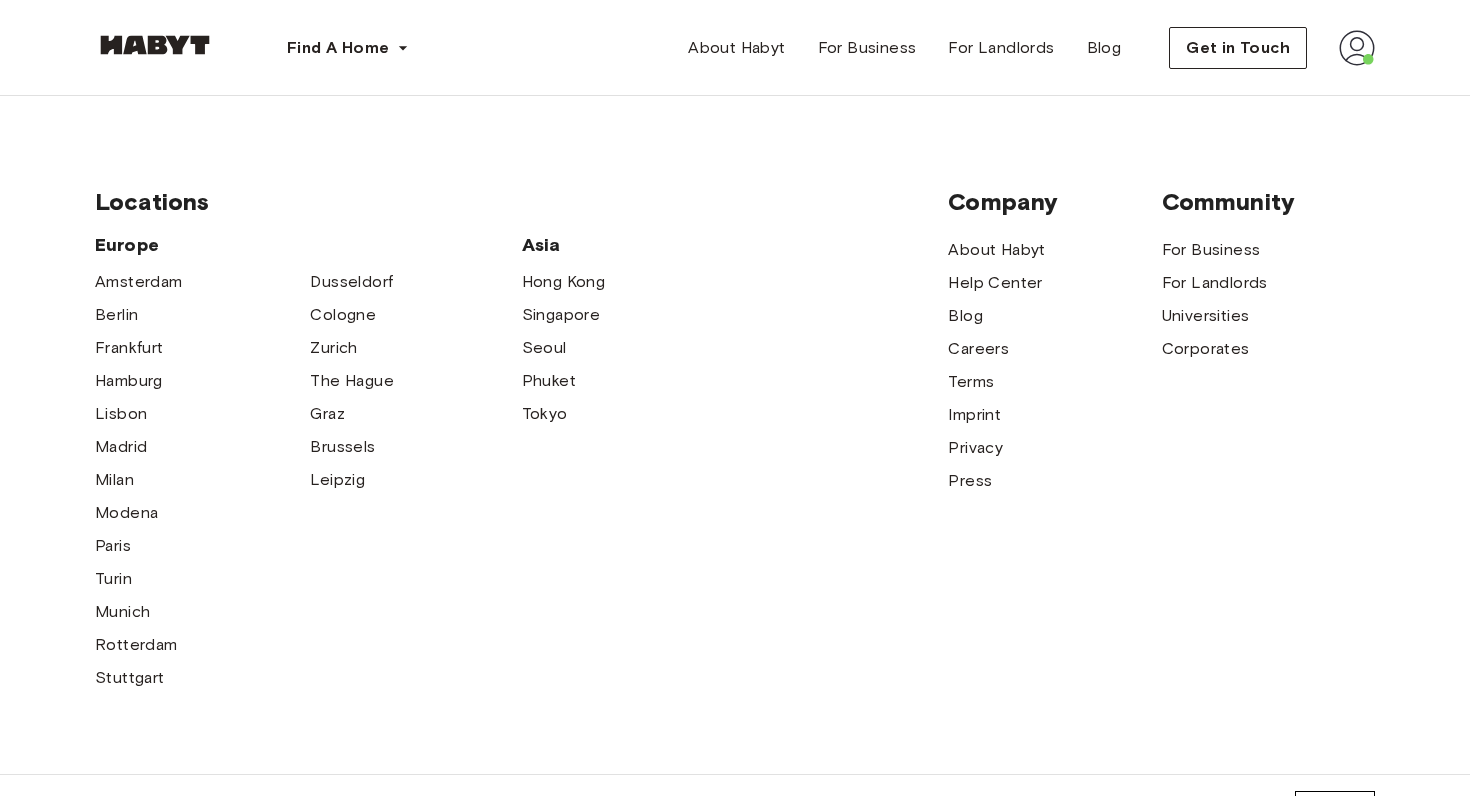 click on "Get in Touch" at bounding box center (1272, 48) 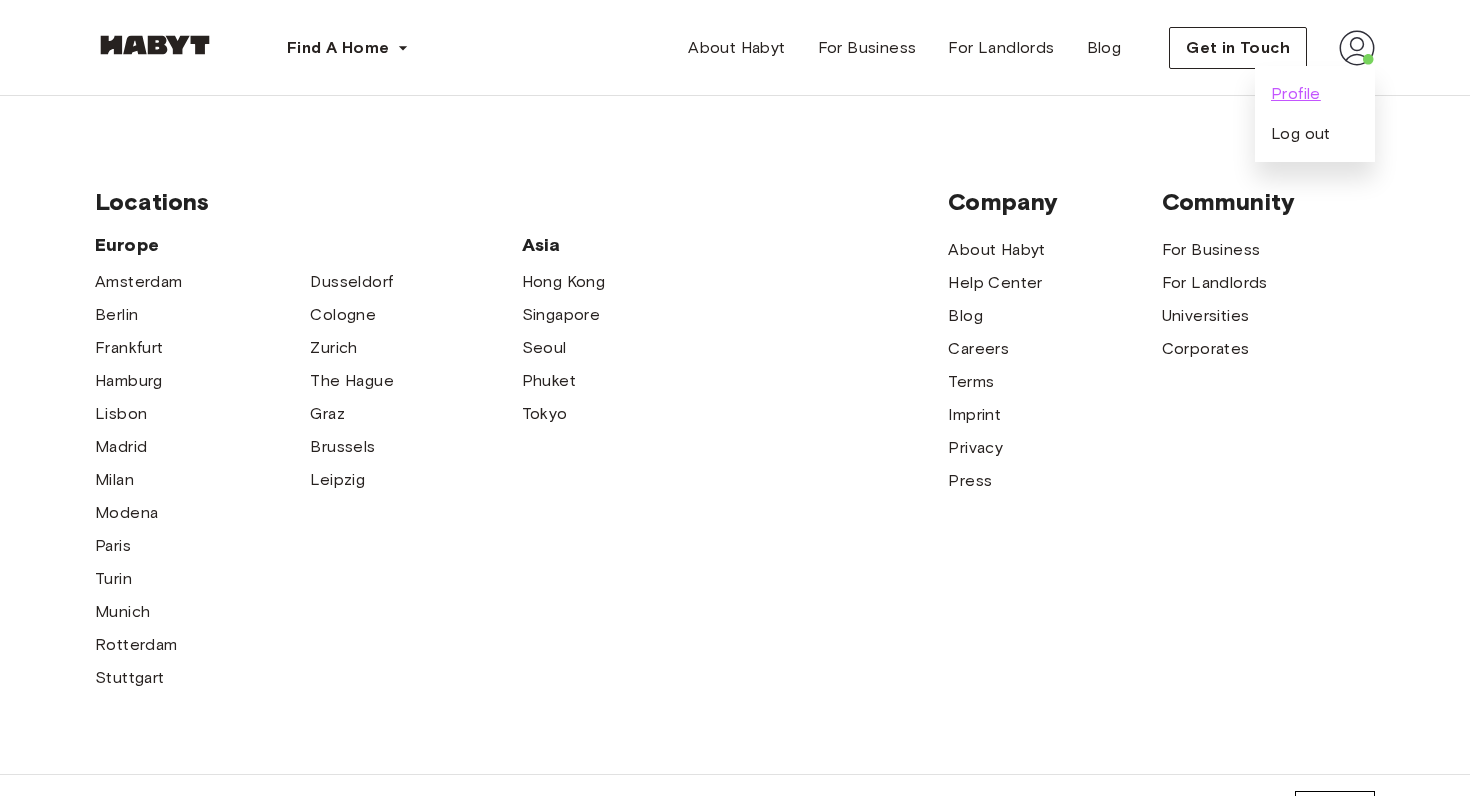 click on "Profile" at bounding box center [1296, 94] 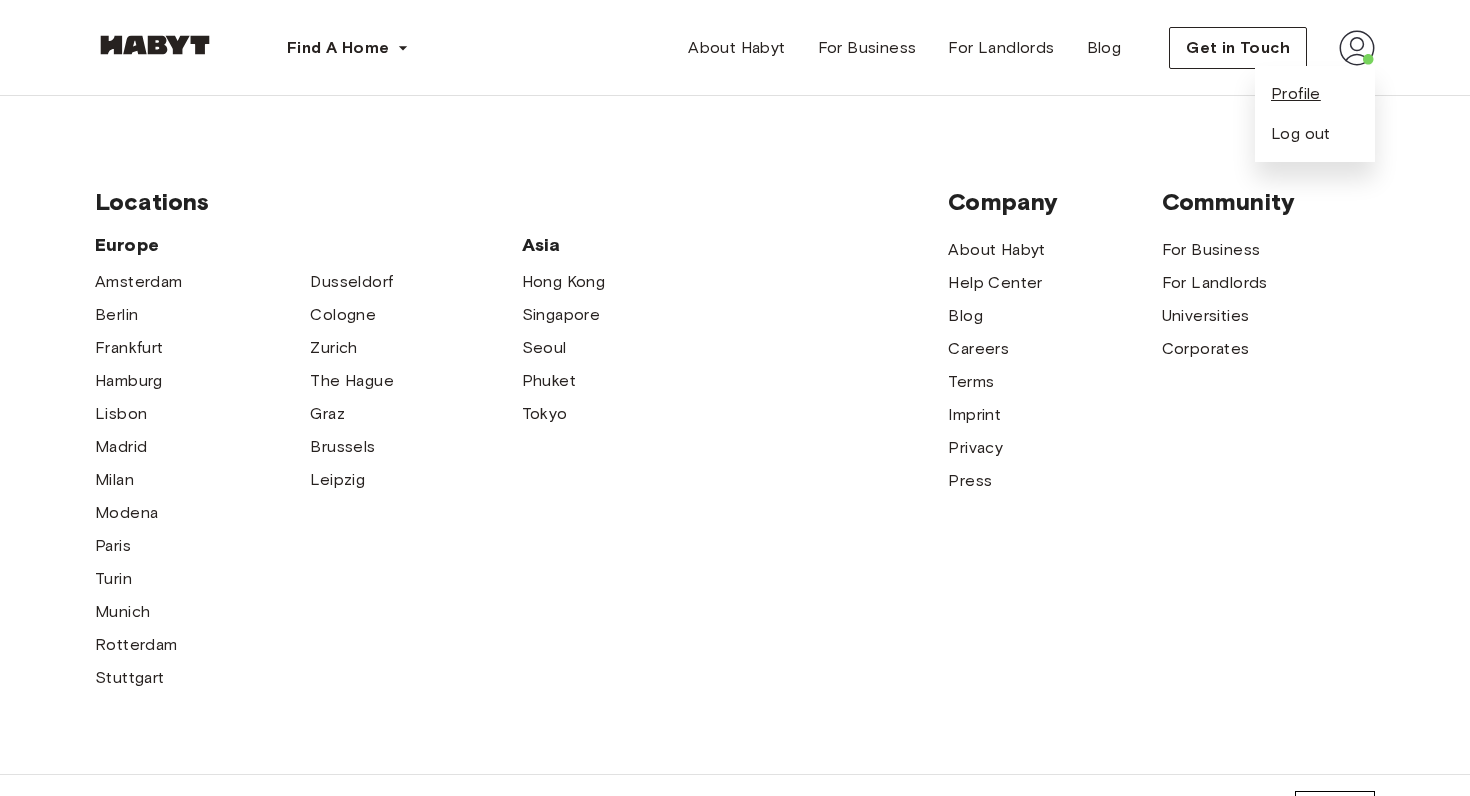 scroll, scrollTop: 0, scrollLeft: 0, axis: both 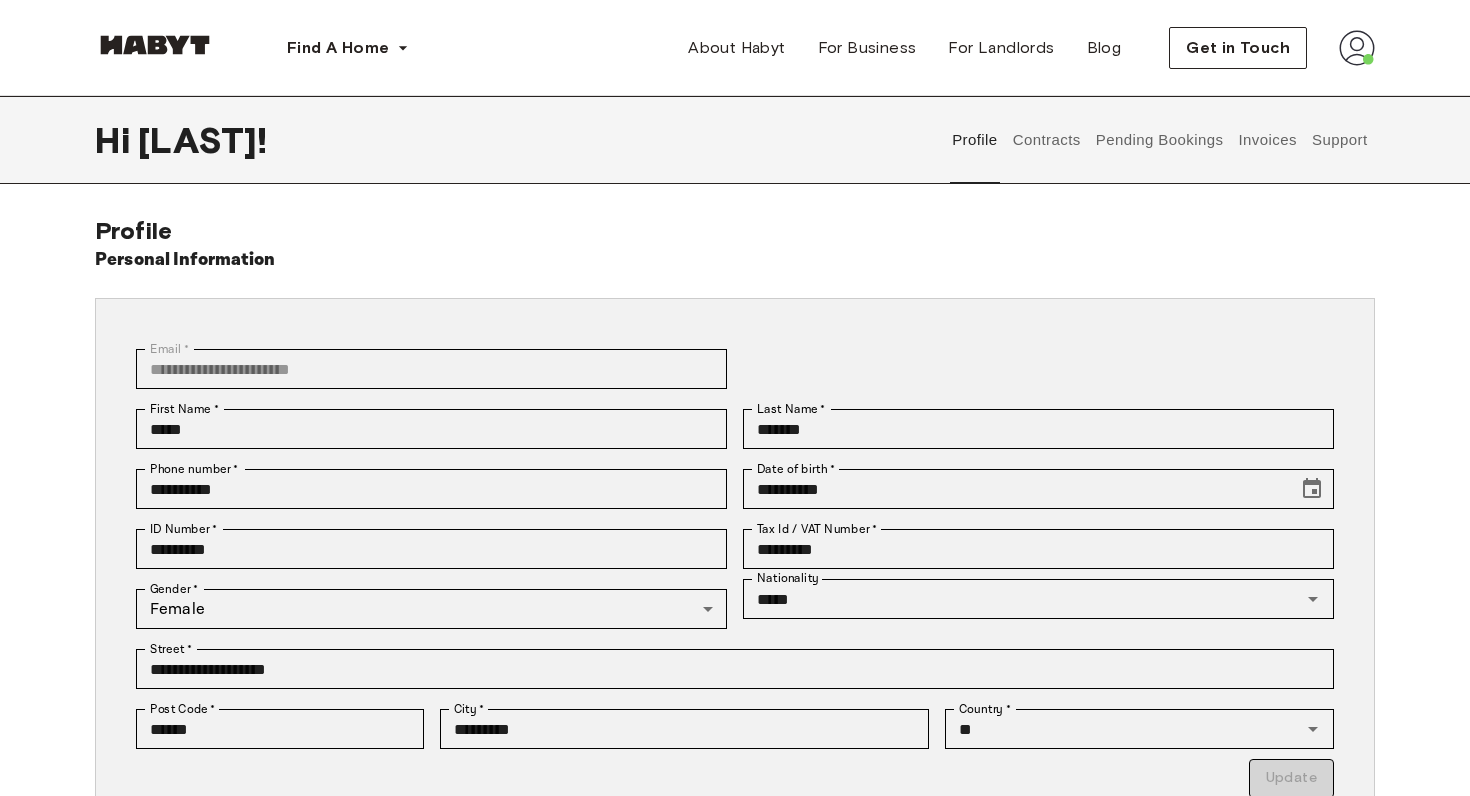 click on "Pending Bookings" at bounding box center (1159, 140) 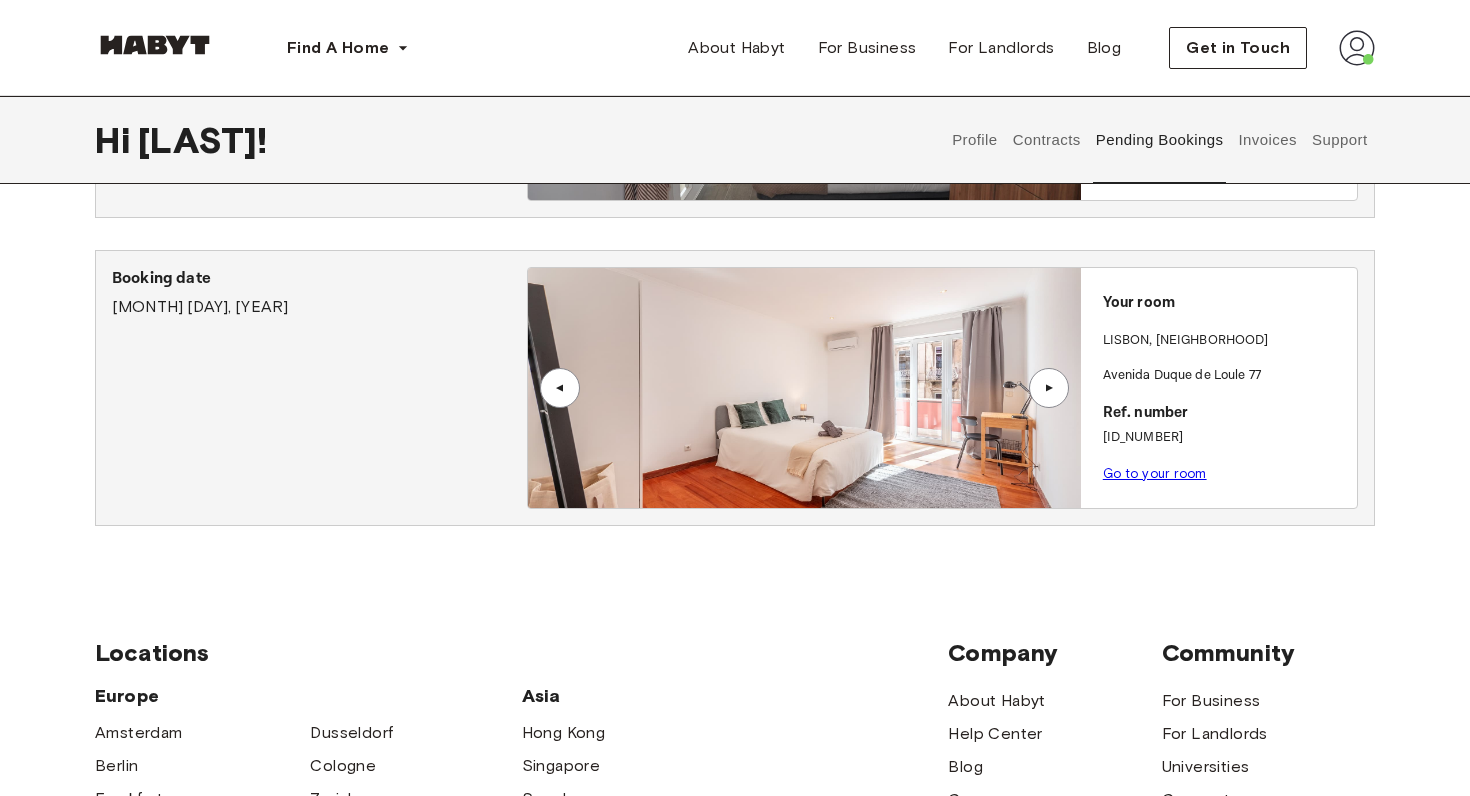 scroll, scrollTop: 321, scrollLeft: 0, axis: vertical 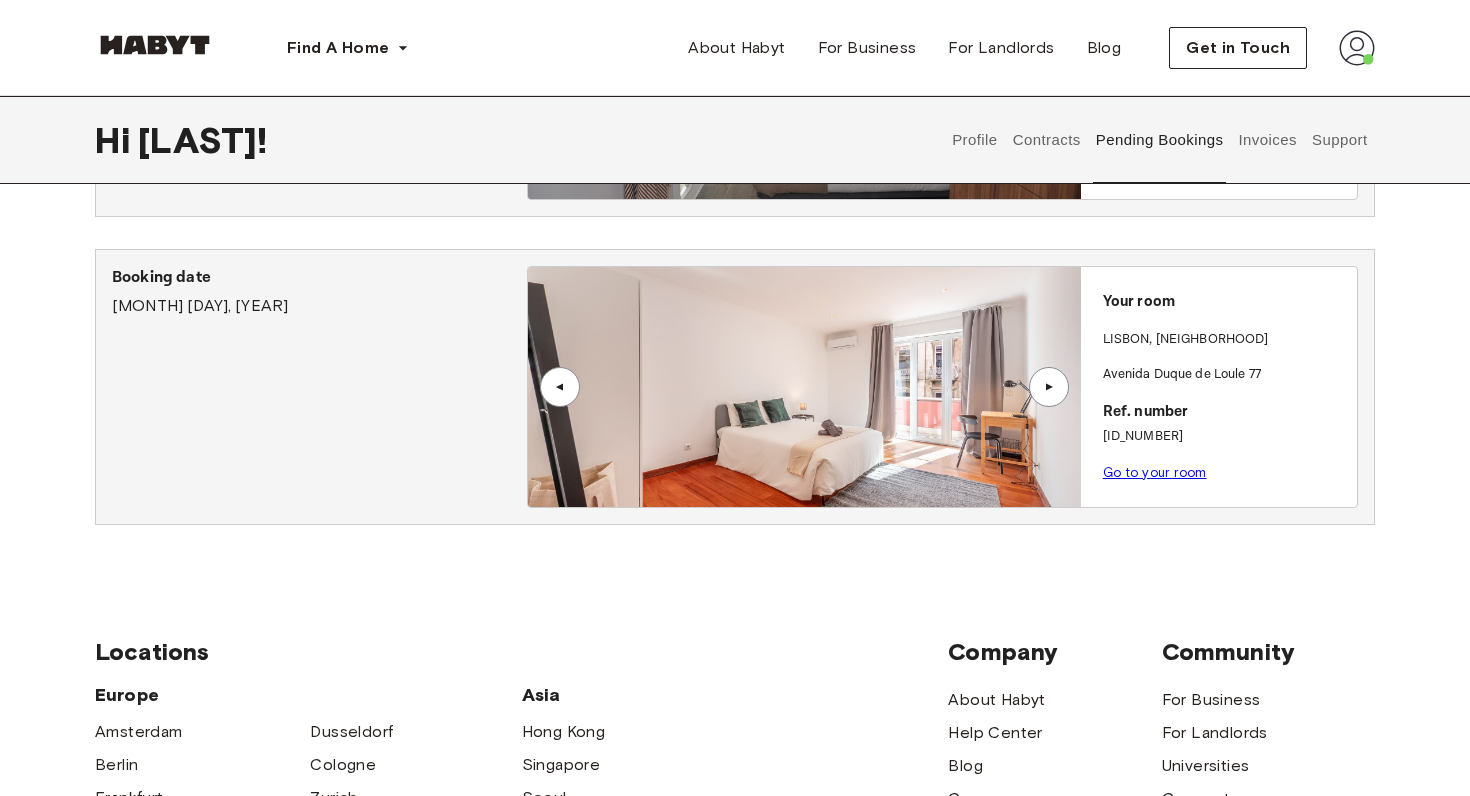 click on "Invoices" at bounding box center [1267, 140] 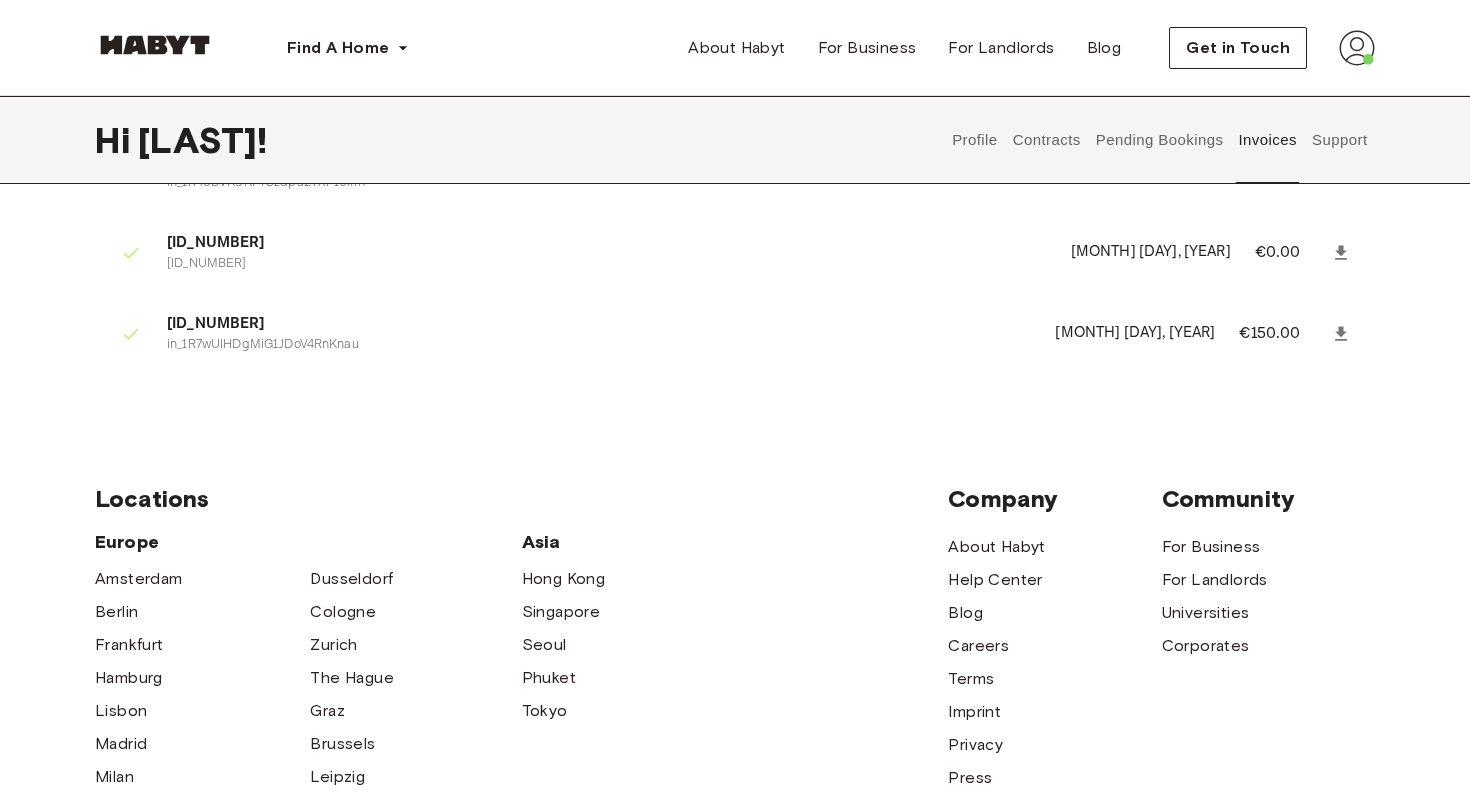 scroll, scrollTop: 0, scrollLeft: 0, axis: both 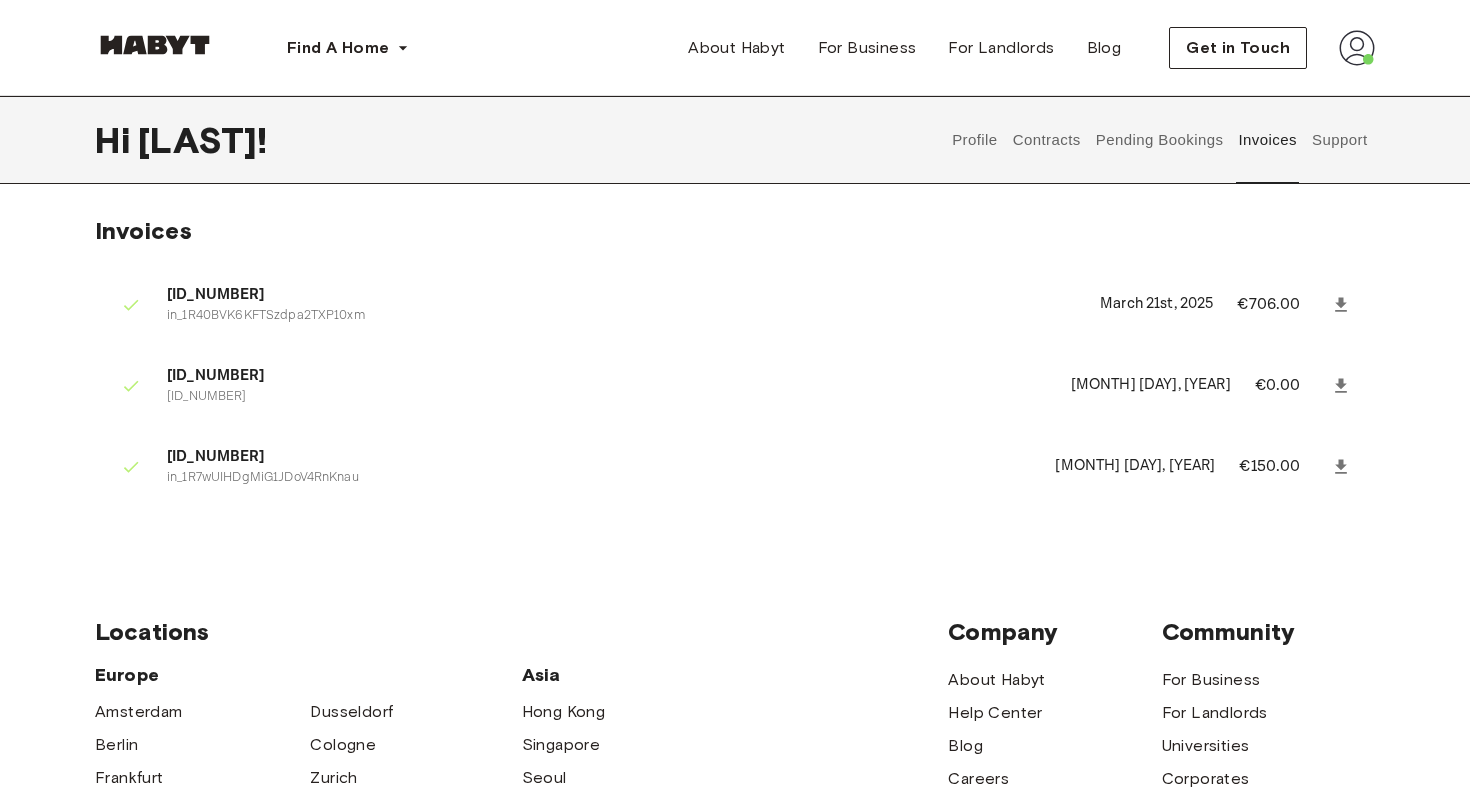 click on "Support" at bounding box center [1339, 140] 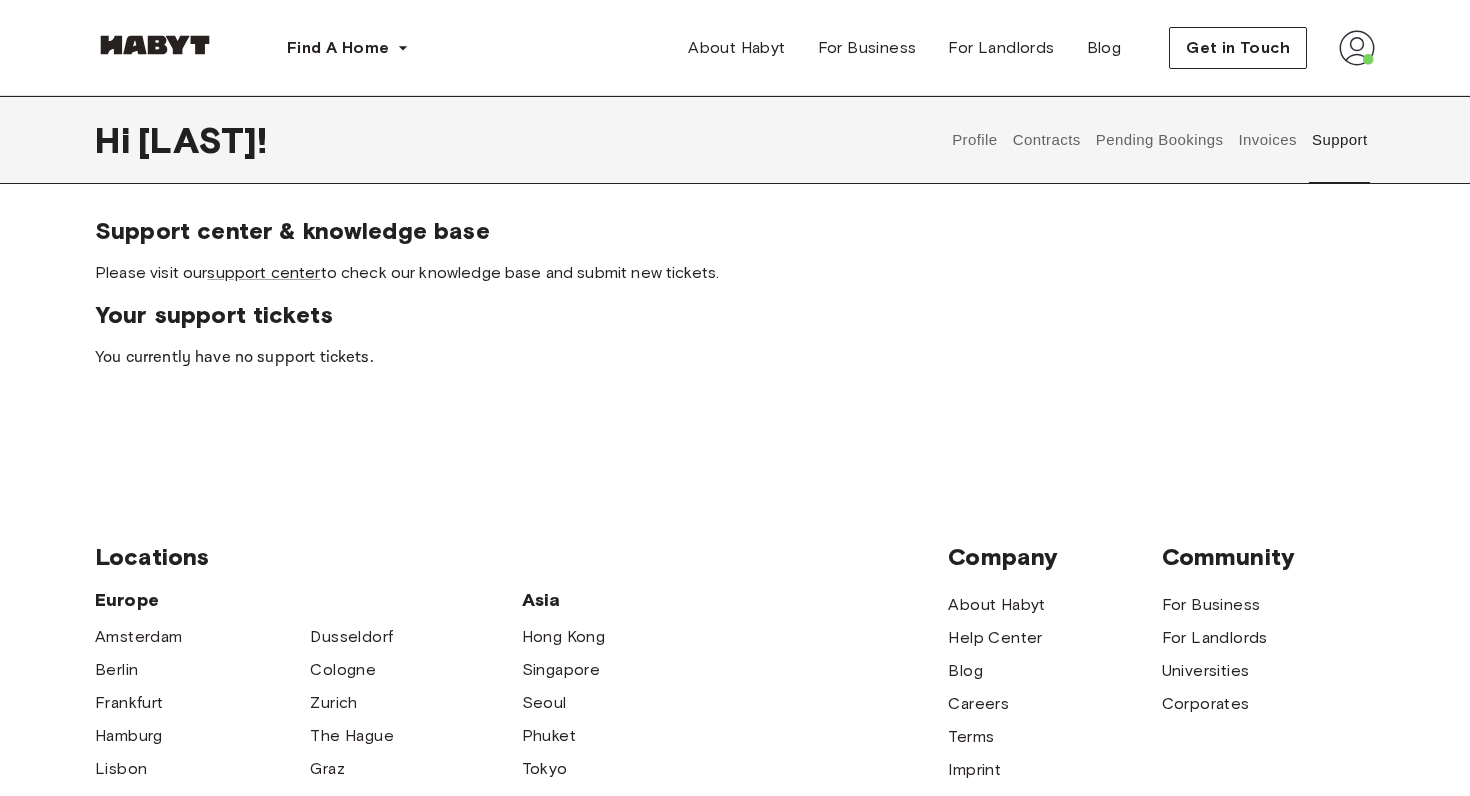 click on "Invoices" at bounding box center [1267, 140] 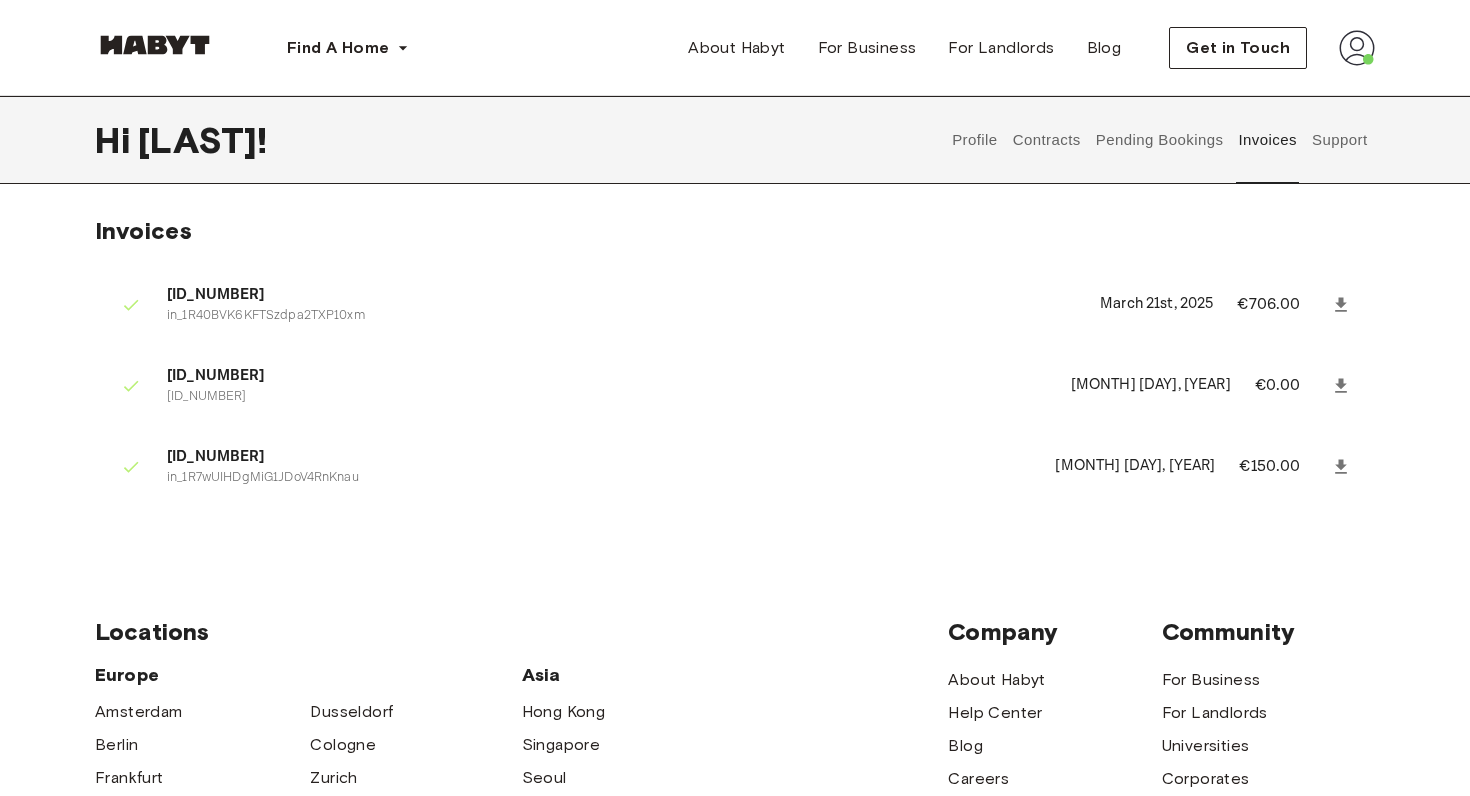 click on "Pending Bookings" at bounding box center (1159, 140) 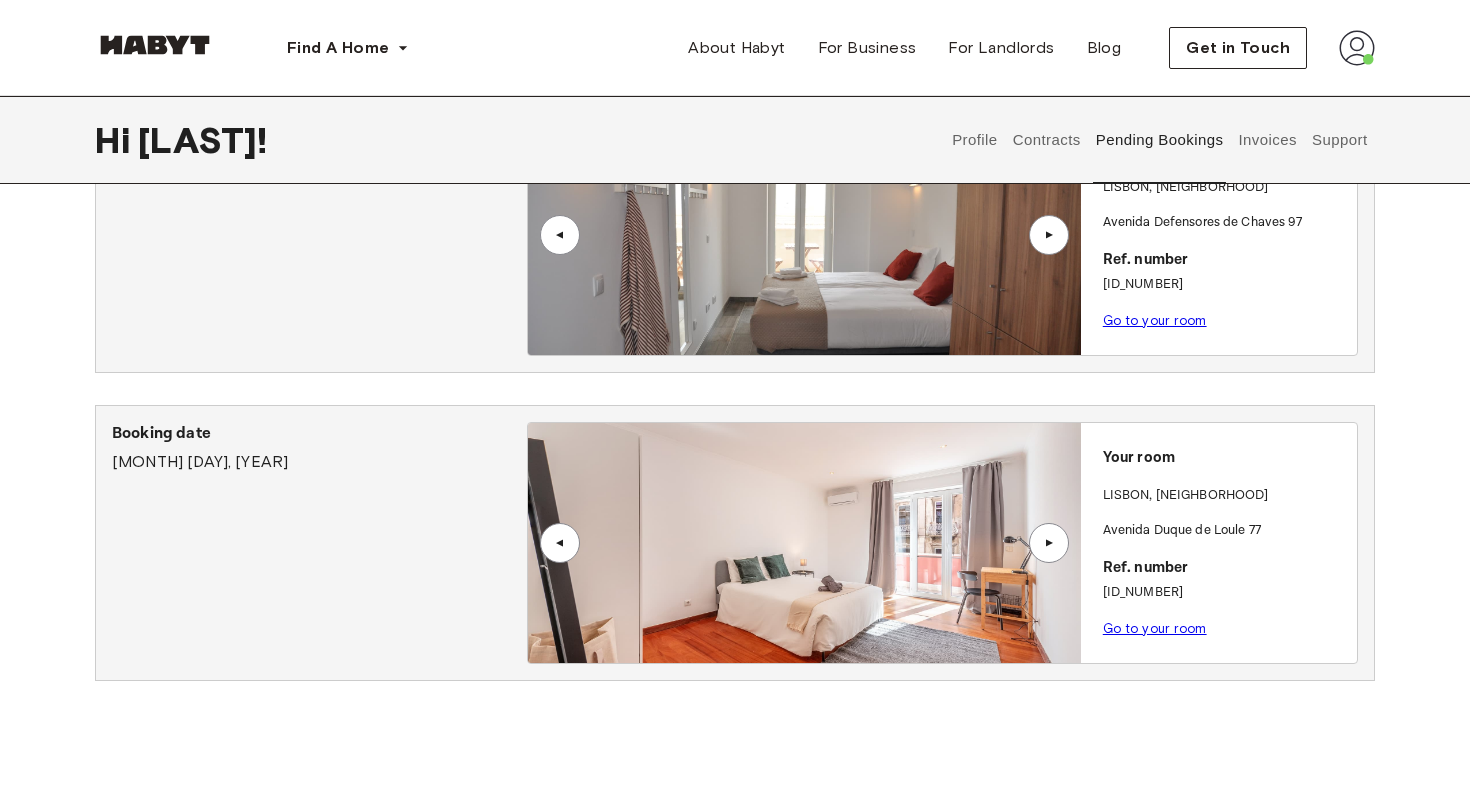 scroll, scrollTop: 166, scrollLeft: 0, axis: vertical 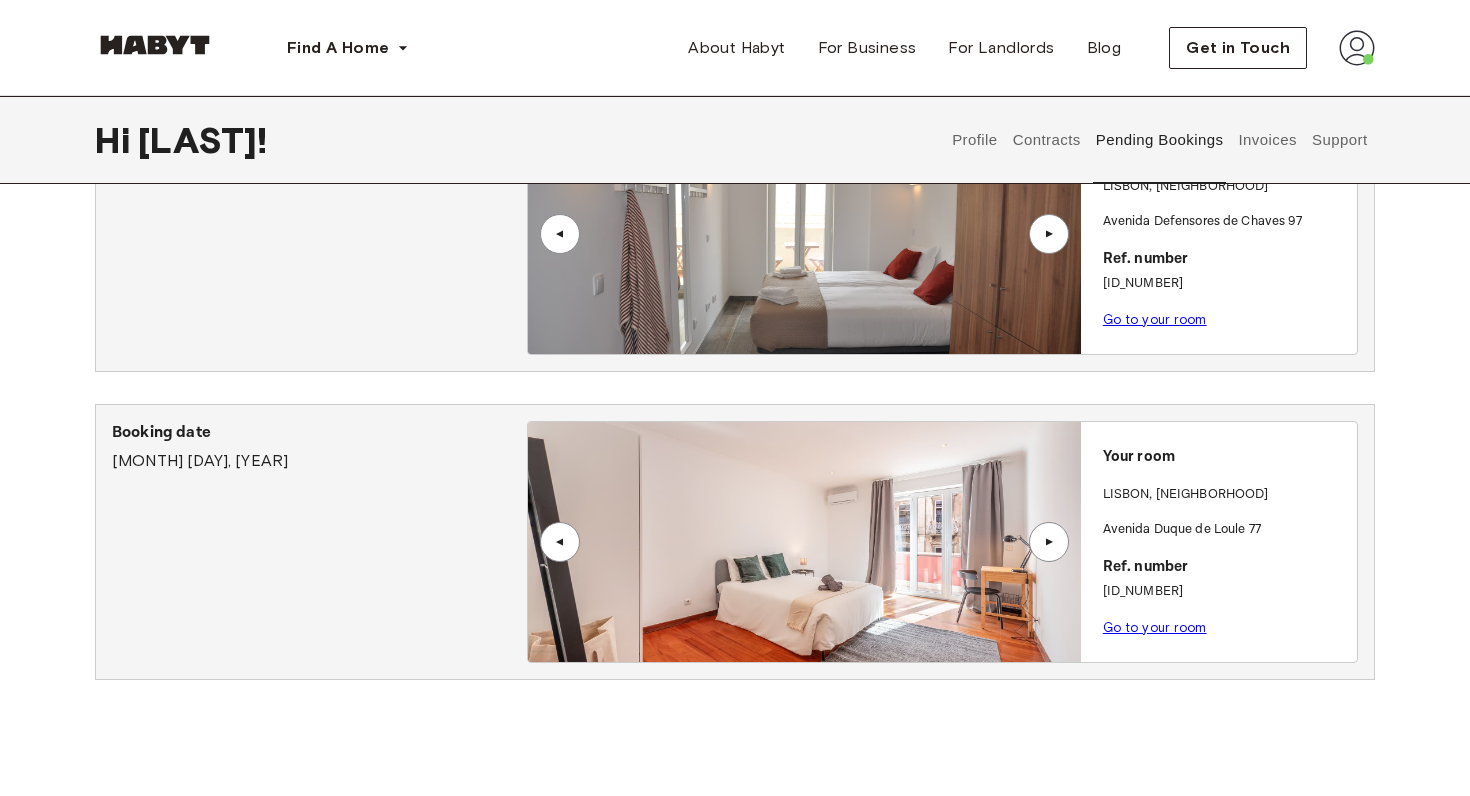 click on "Contracts" at bounding box center [1046, 140] 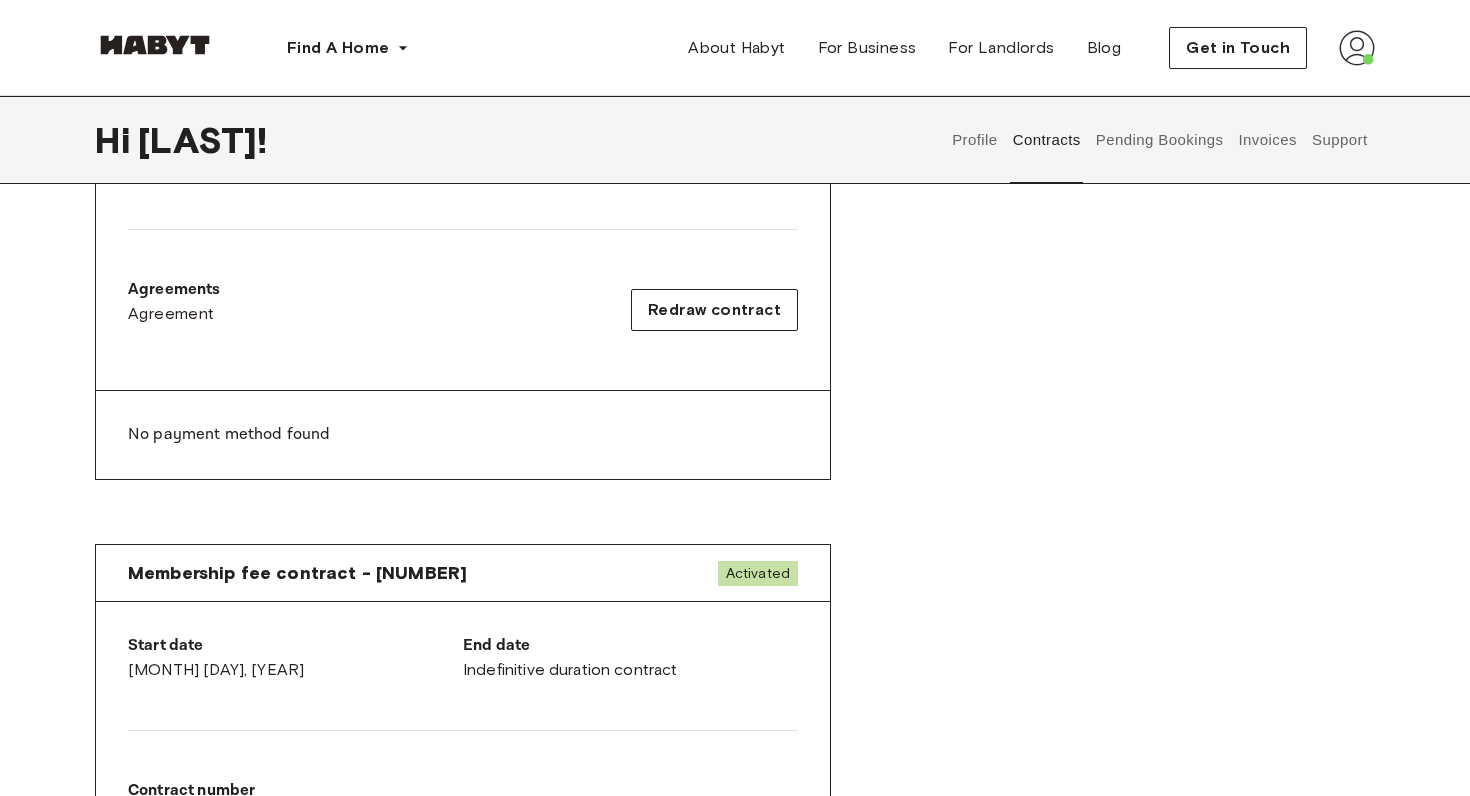 click on "No payment method found" at bounding box center (463, 435) 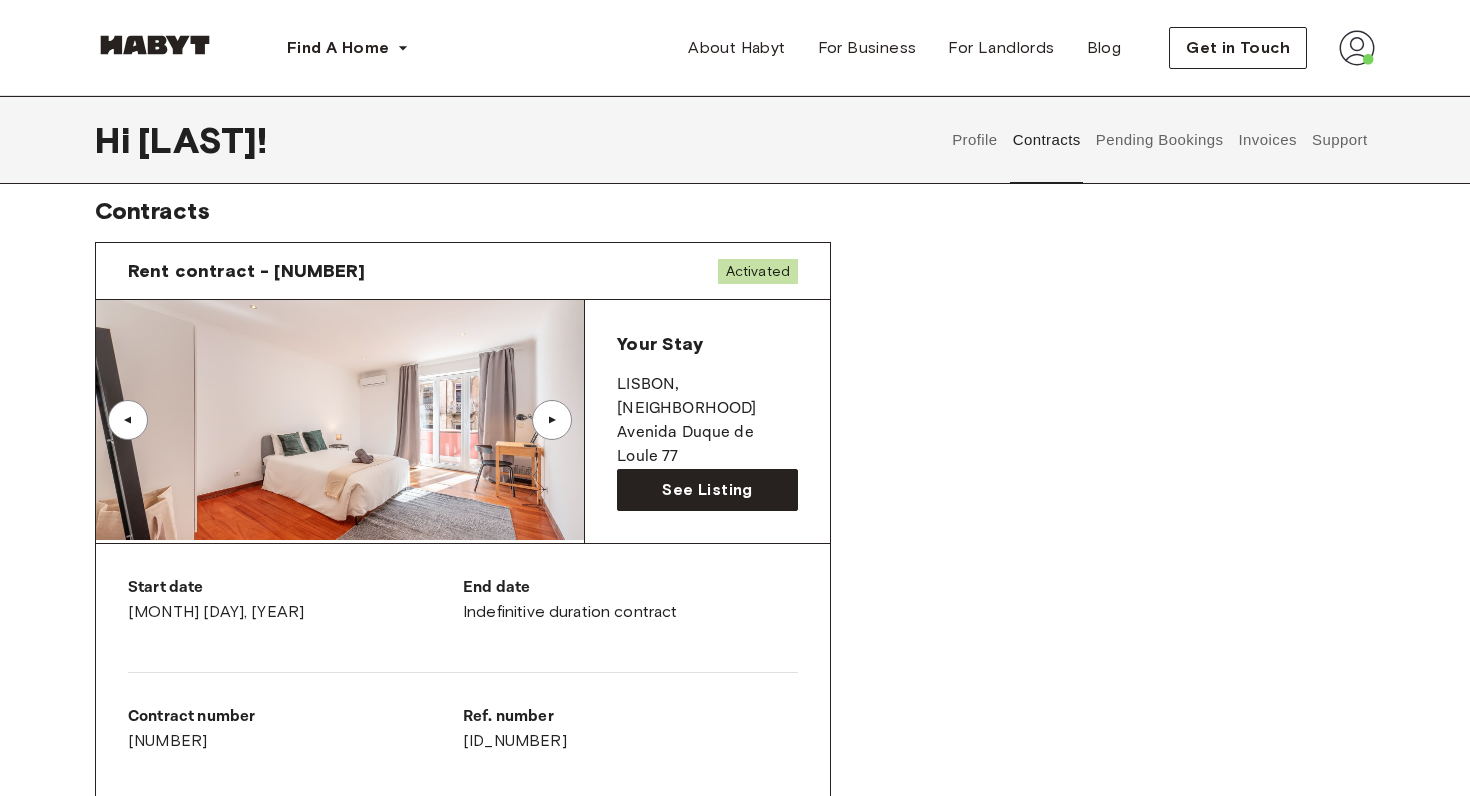 scroll, scrollTop: 0, scrollLeft: 0, axis: both 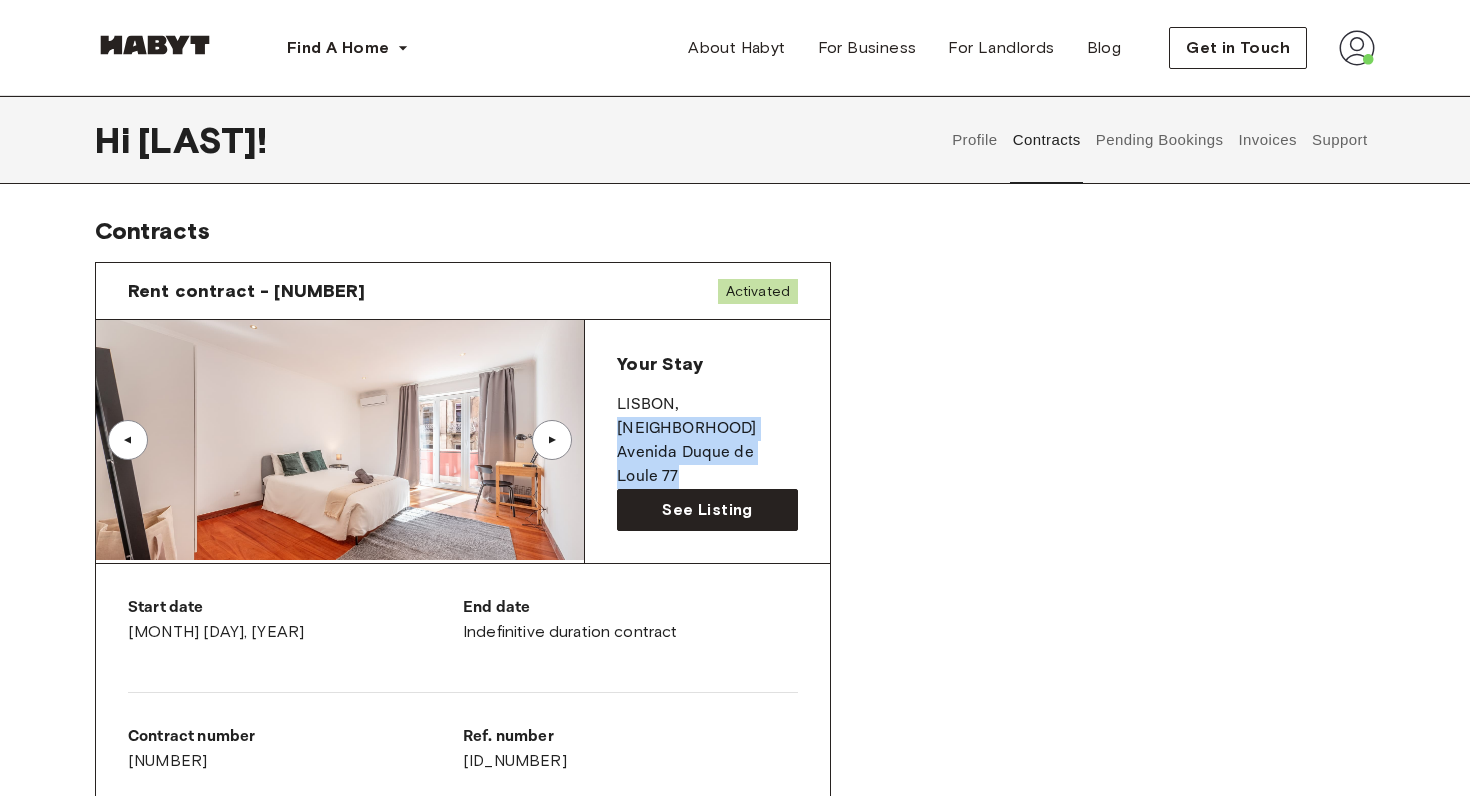 drag, startPoint x: 686, startPoint y: 404, endPoint x: 721, endPoint y: 461, distance: 66.88796 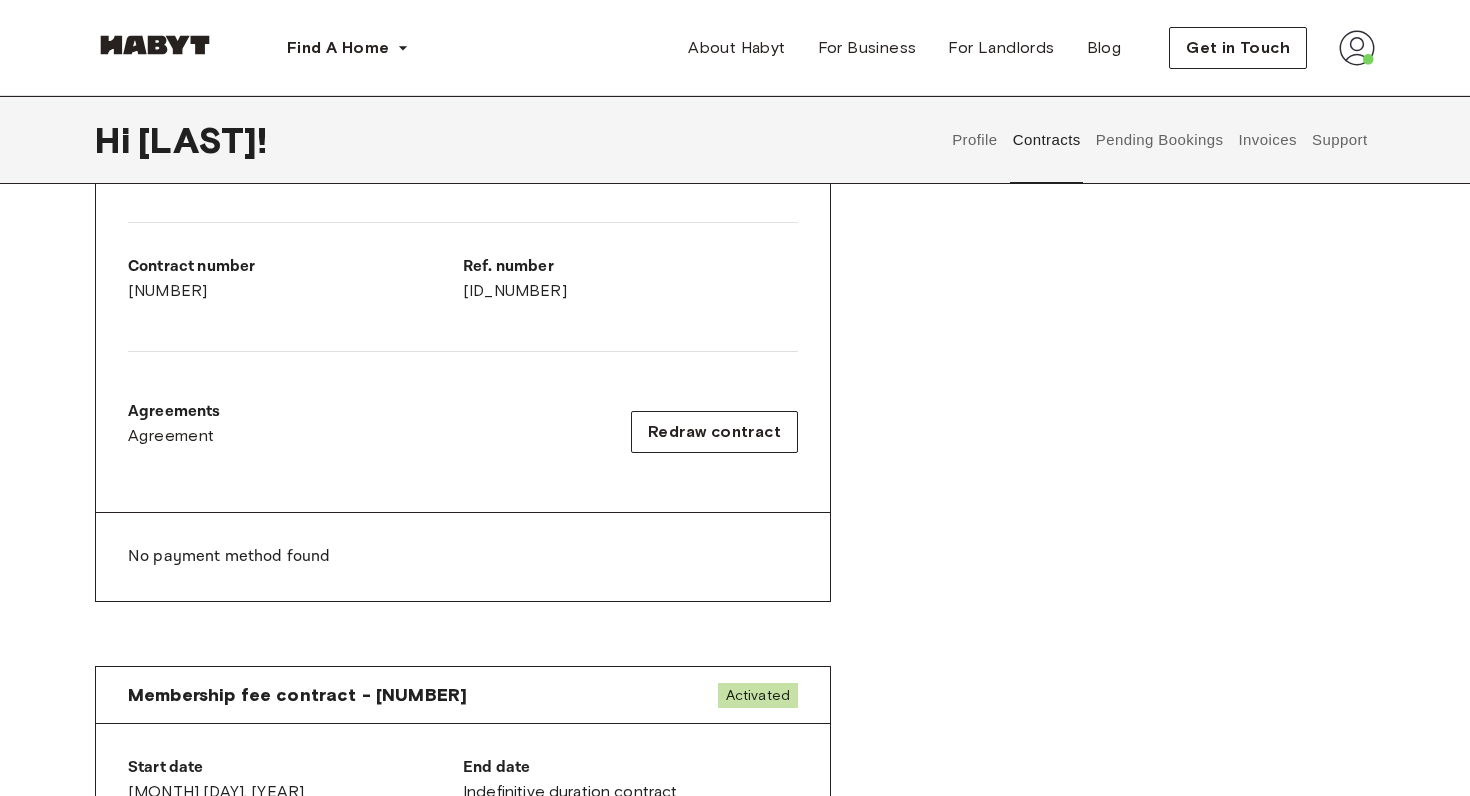 scroll, scrollTop: 462, scrollLeft: 0, axis: vertical 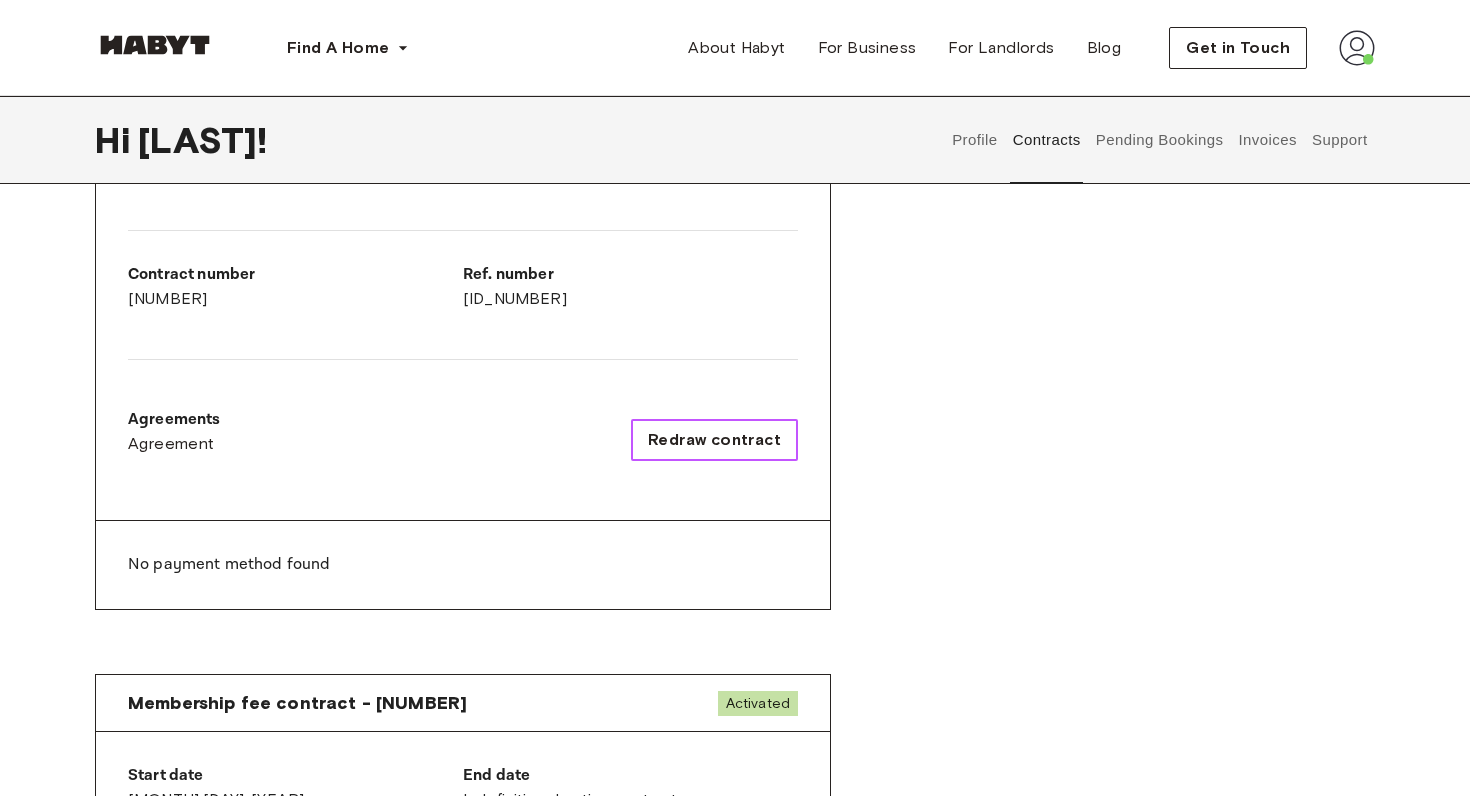 click on "Redraw contract" at bounding box center (714, 440) 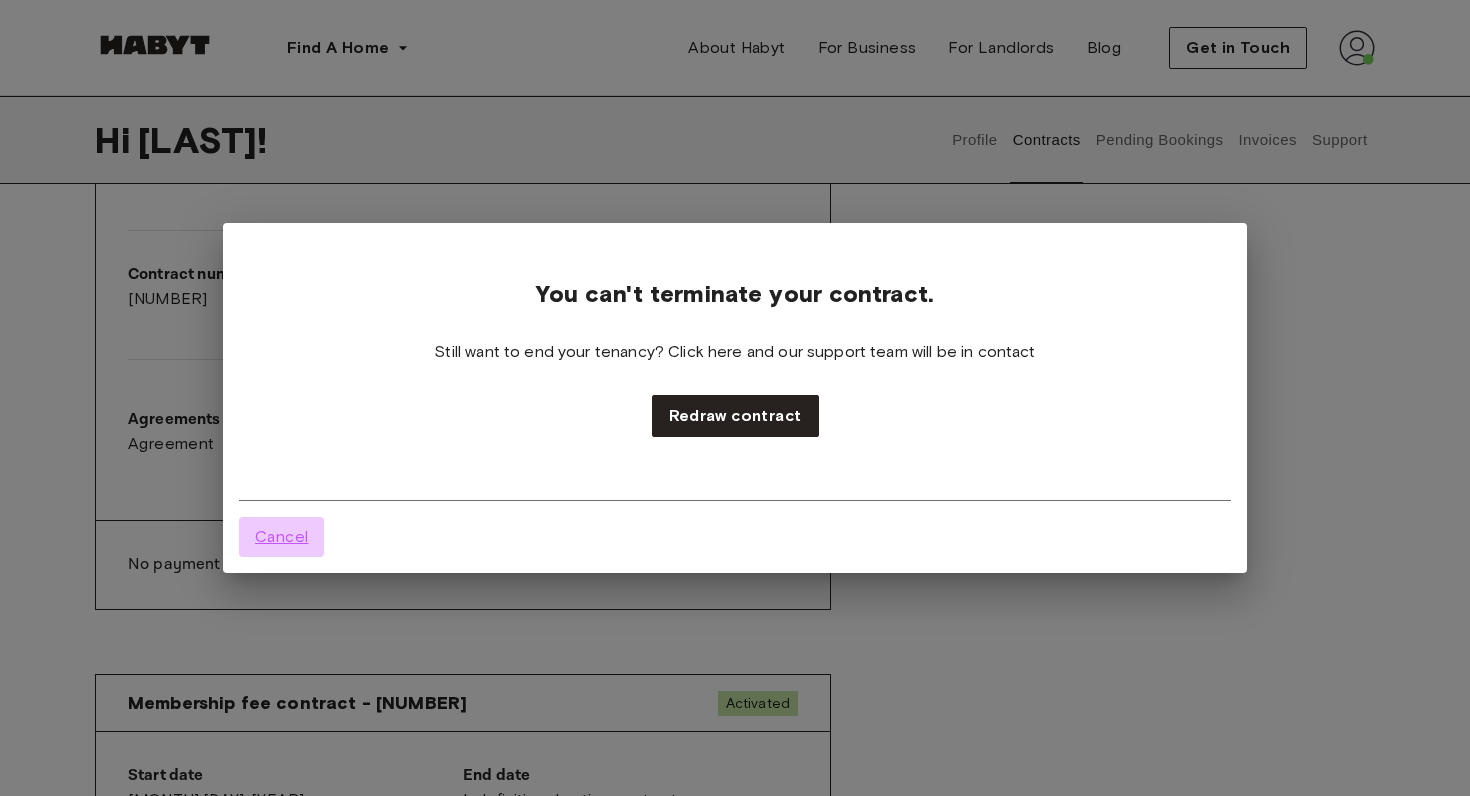 click on "Cancel" at bounding box center (281, 537) 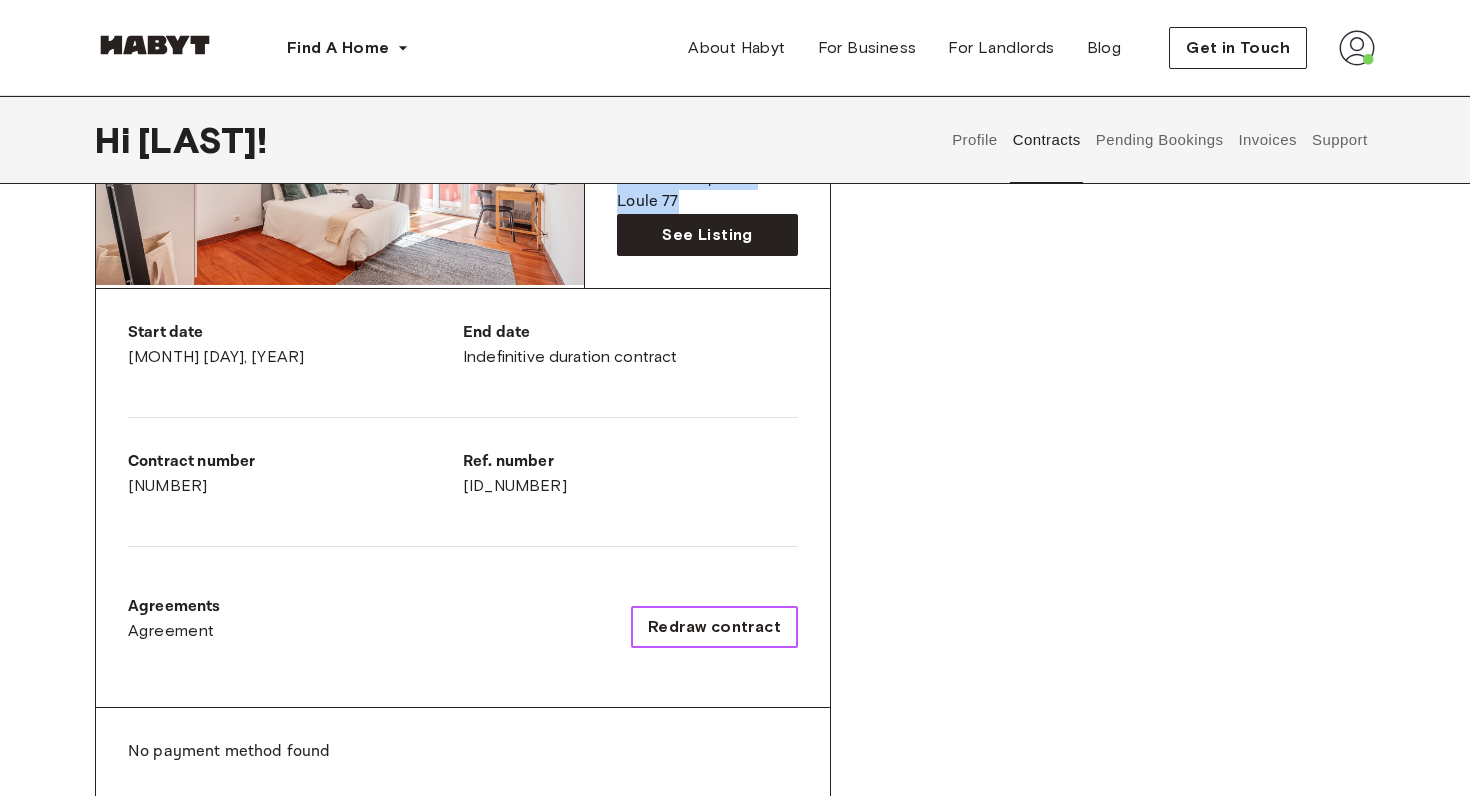 scroll, scrollTop: 0, scrollLeft: 0, axis: both 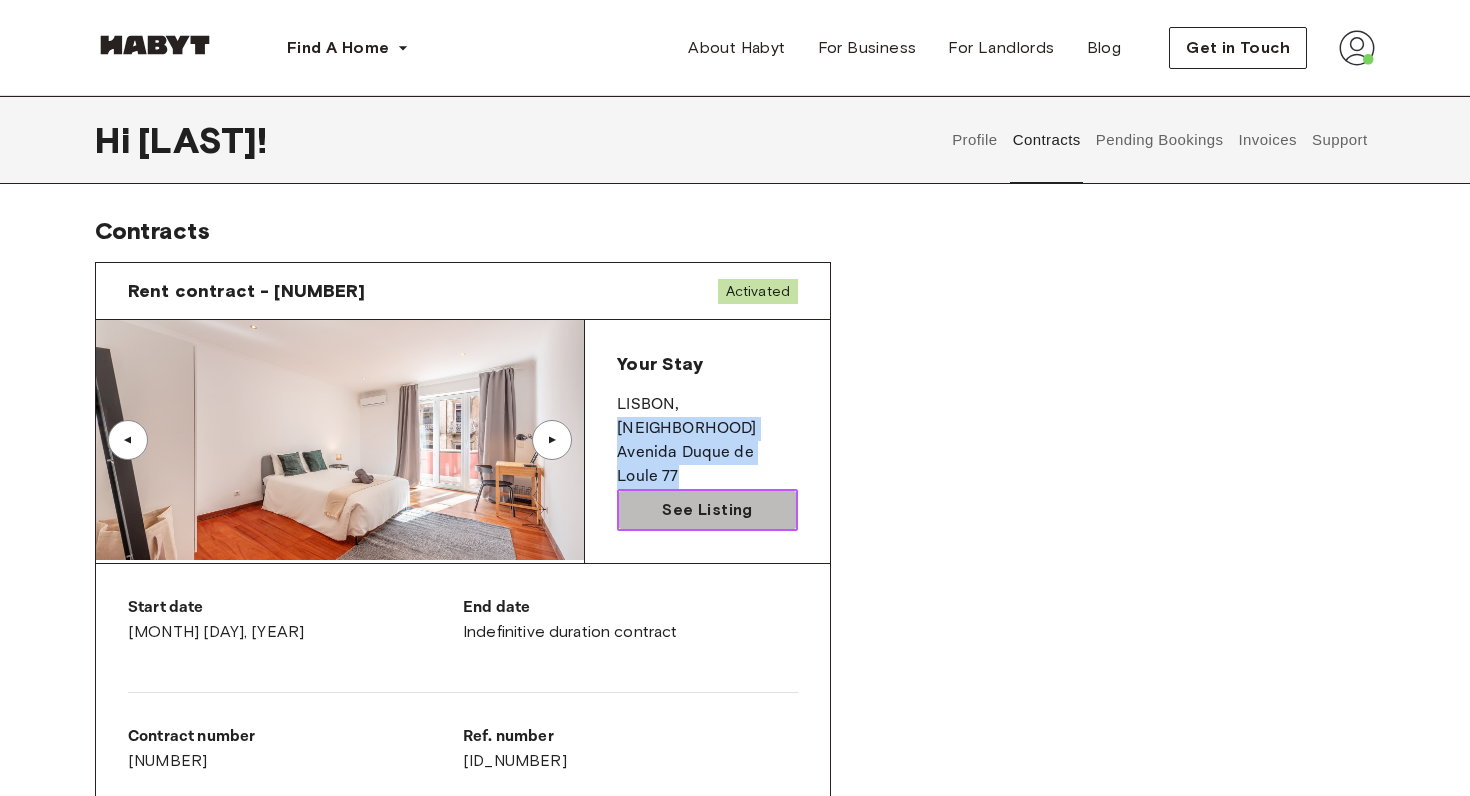 click on "See Listing" at bounding box center [707, 510] 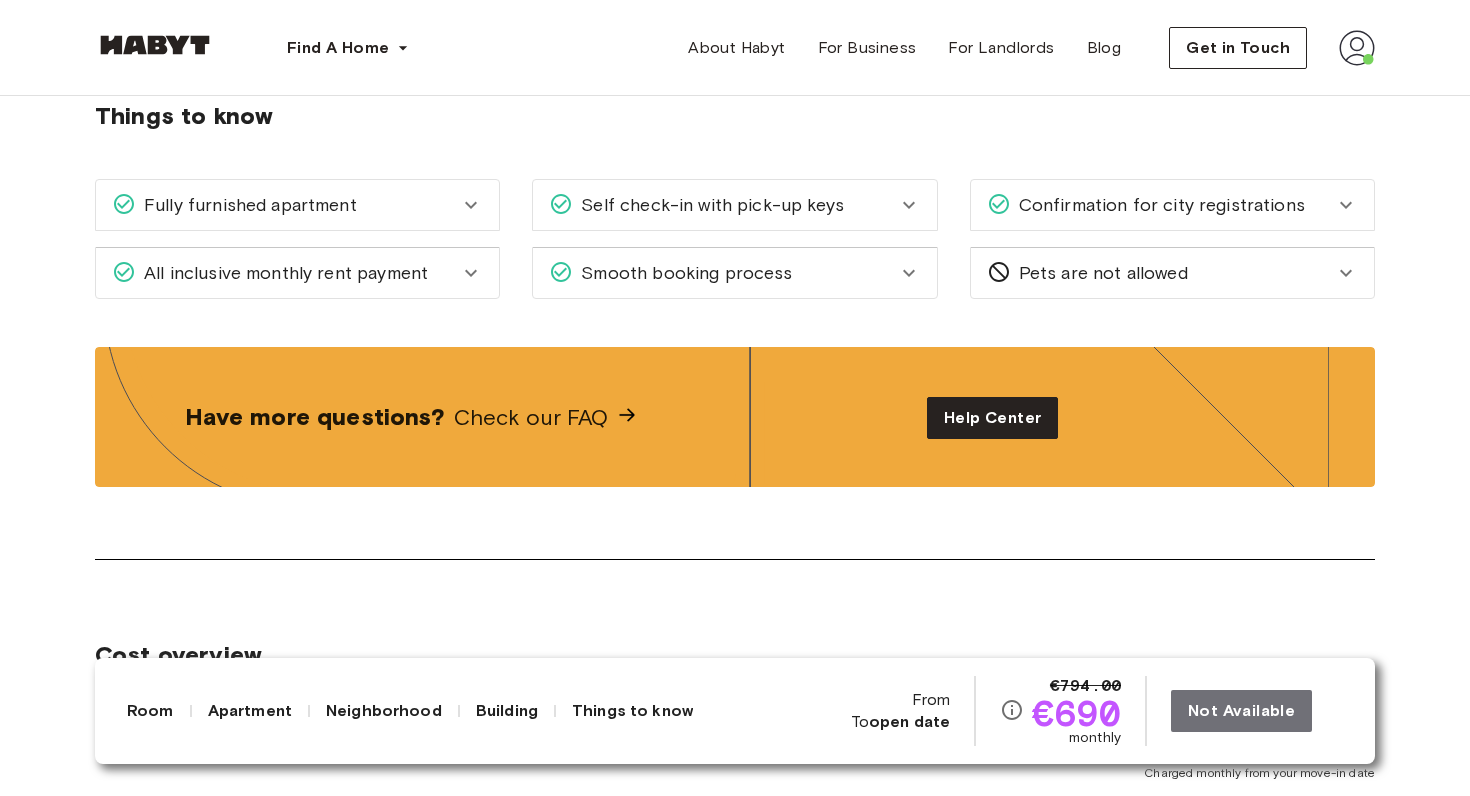 scroll, scrollTop: 2665, scrollLeft: 0, axis: vertical 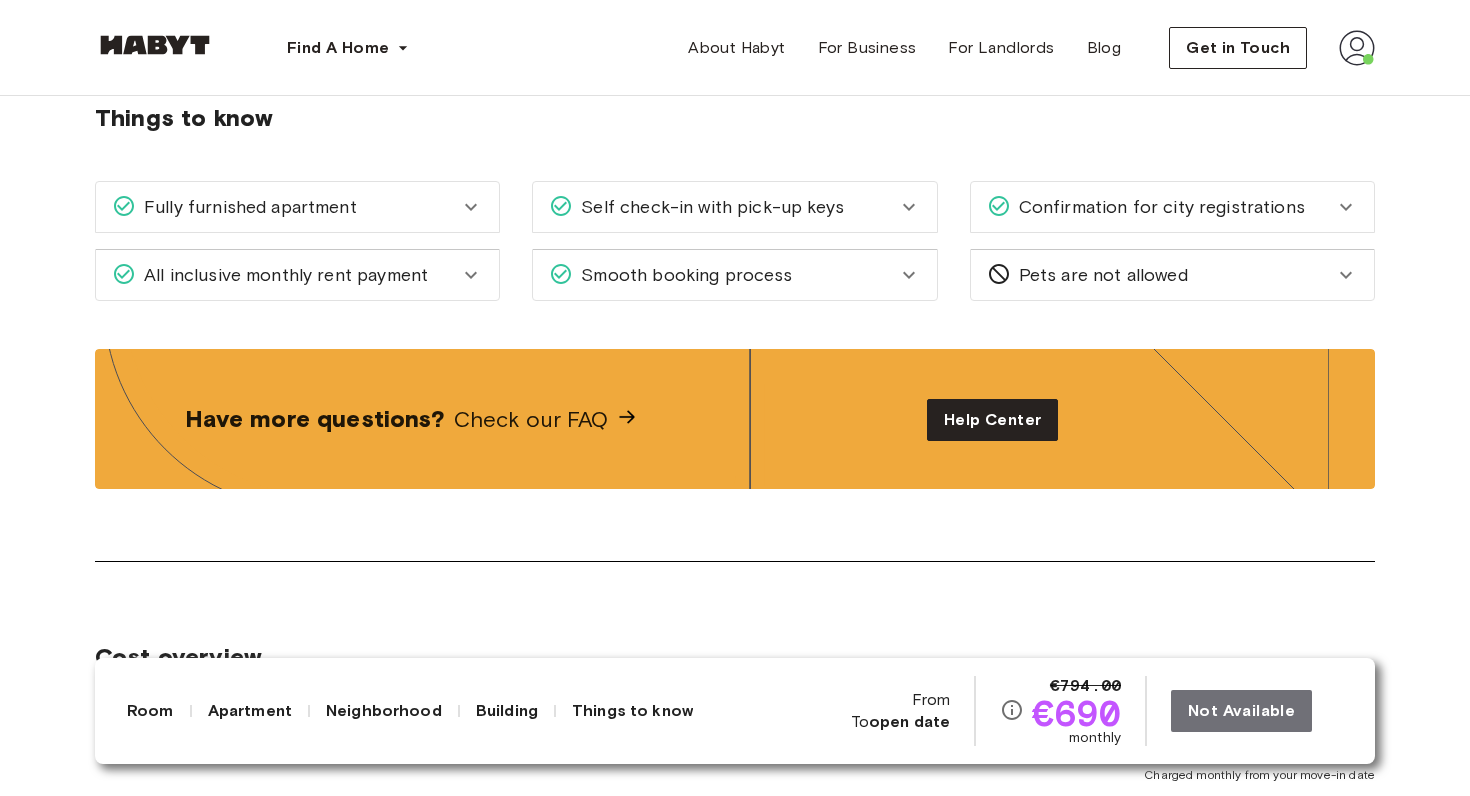 click on "All inclusive monthly rent payment" at bounding box center (282, 275) 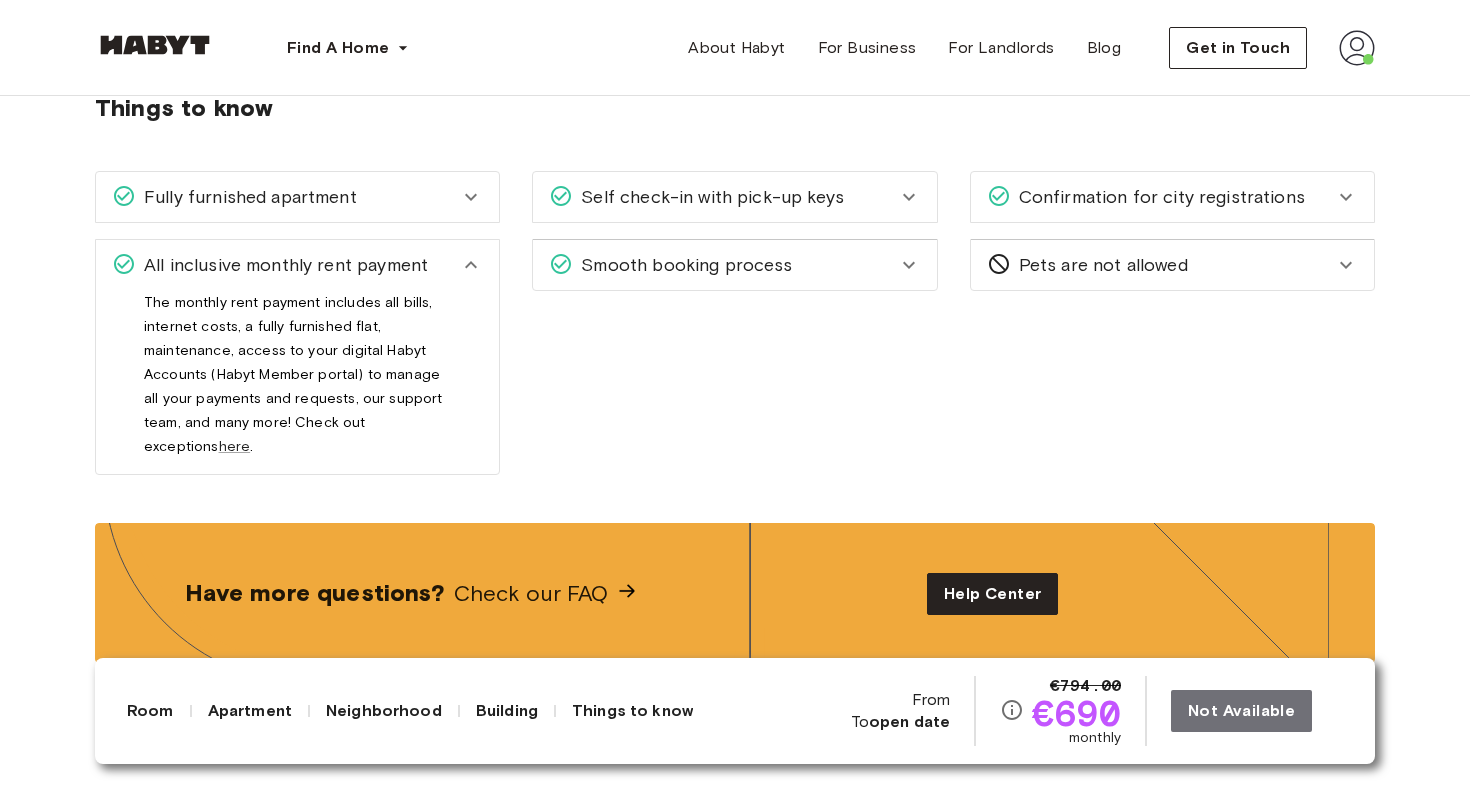 scroll, scrollTop: 2678, scrollLeft: 0, axis: vertical 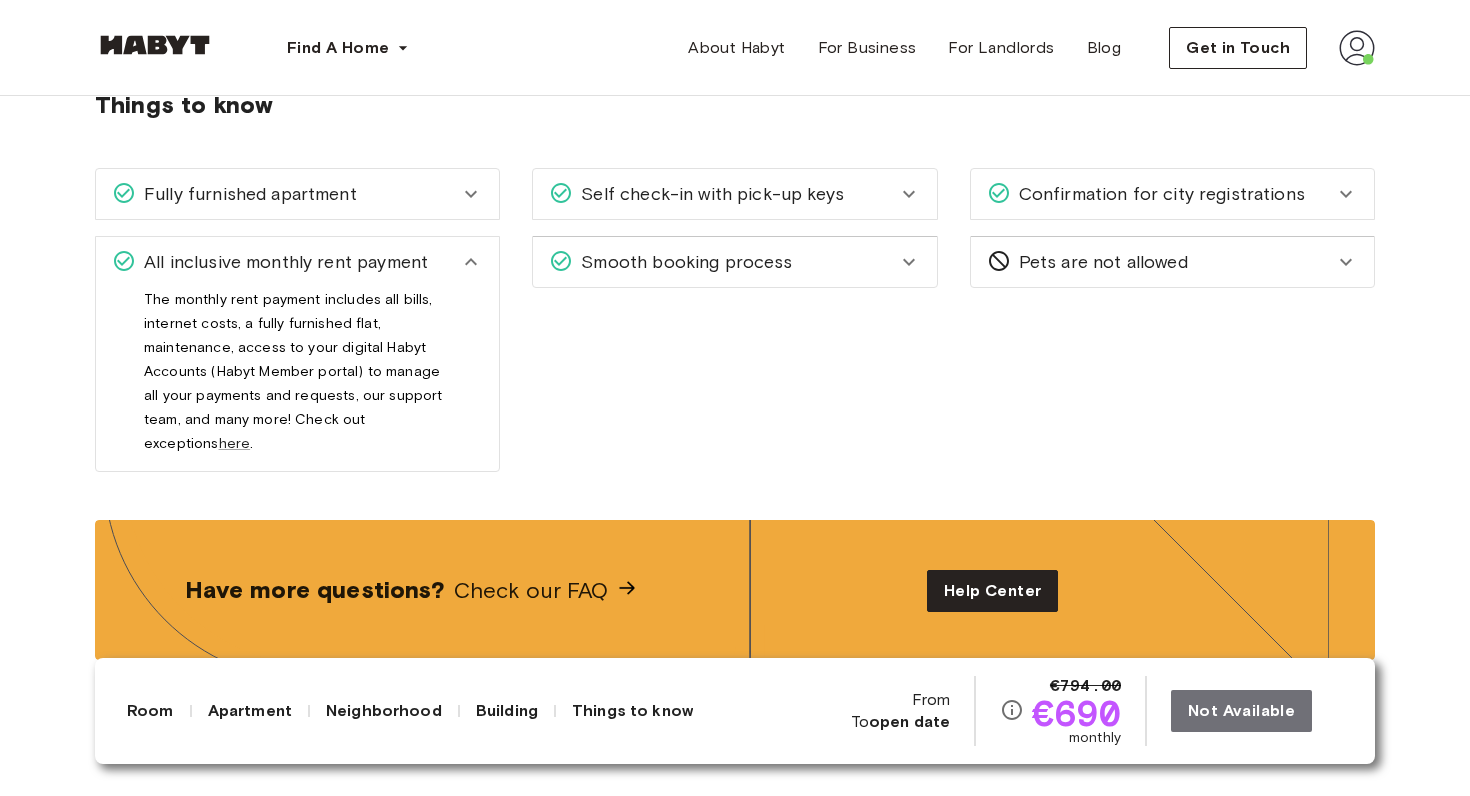click on "Fully furnished apartment" at bounding box center (297, 194) 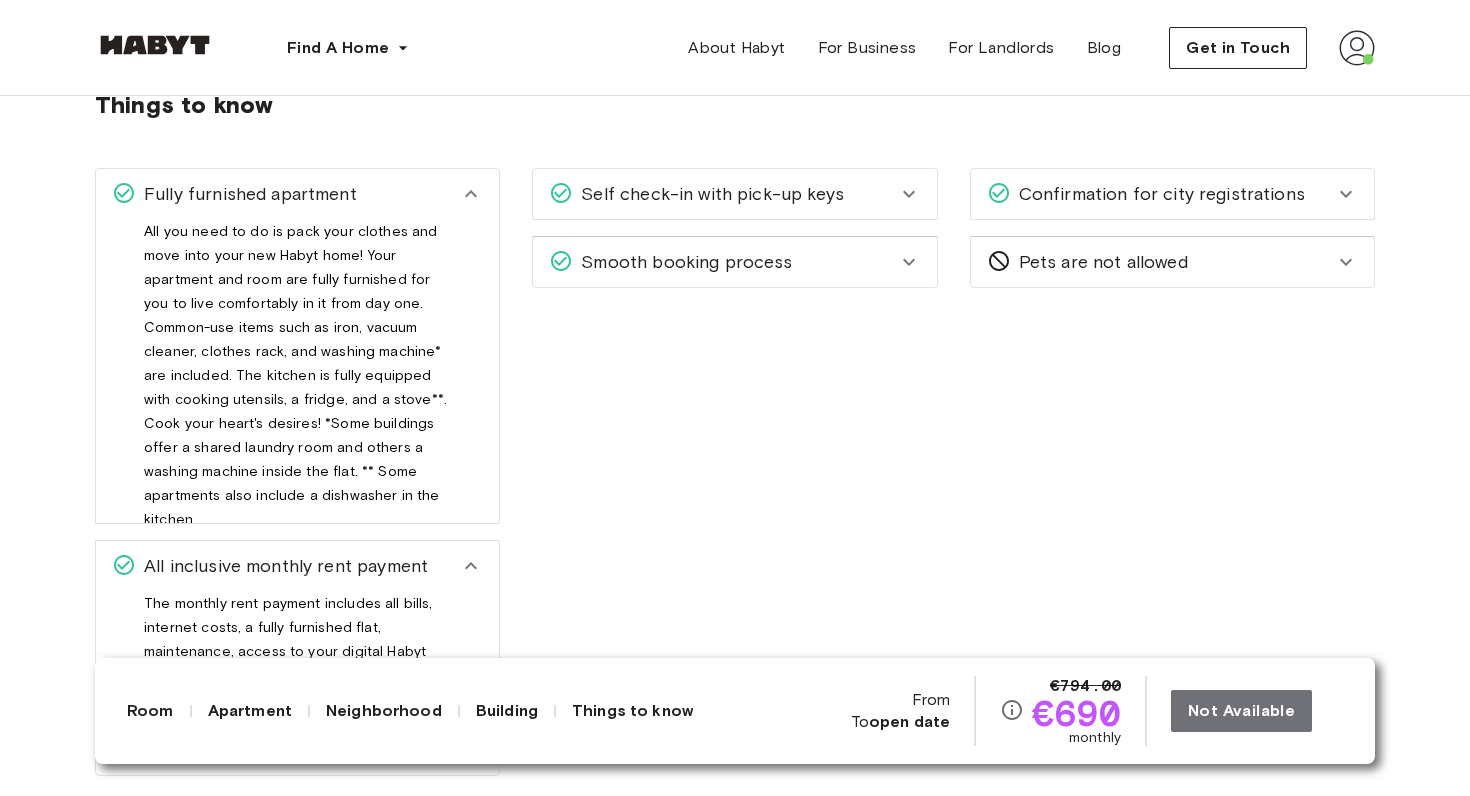 click on "Fully furnished apartment" at bounding box center (297, 194) 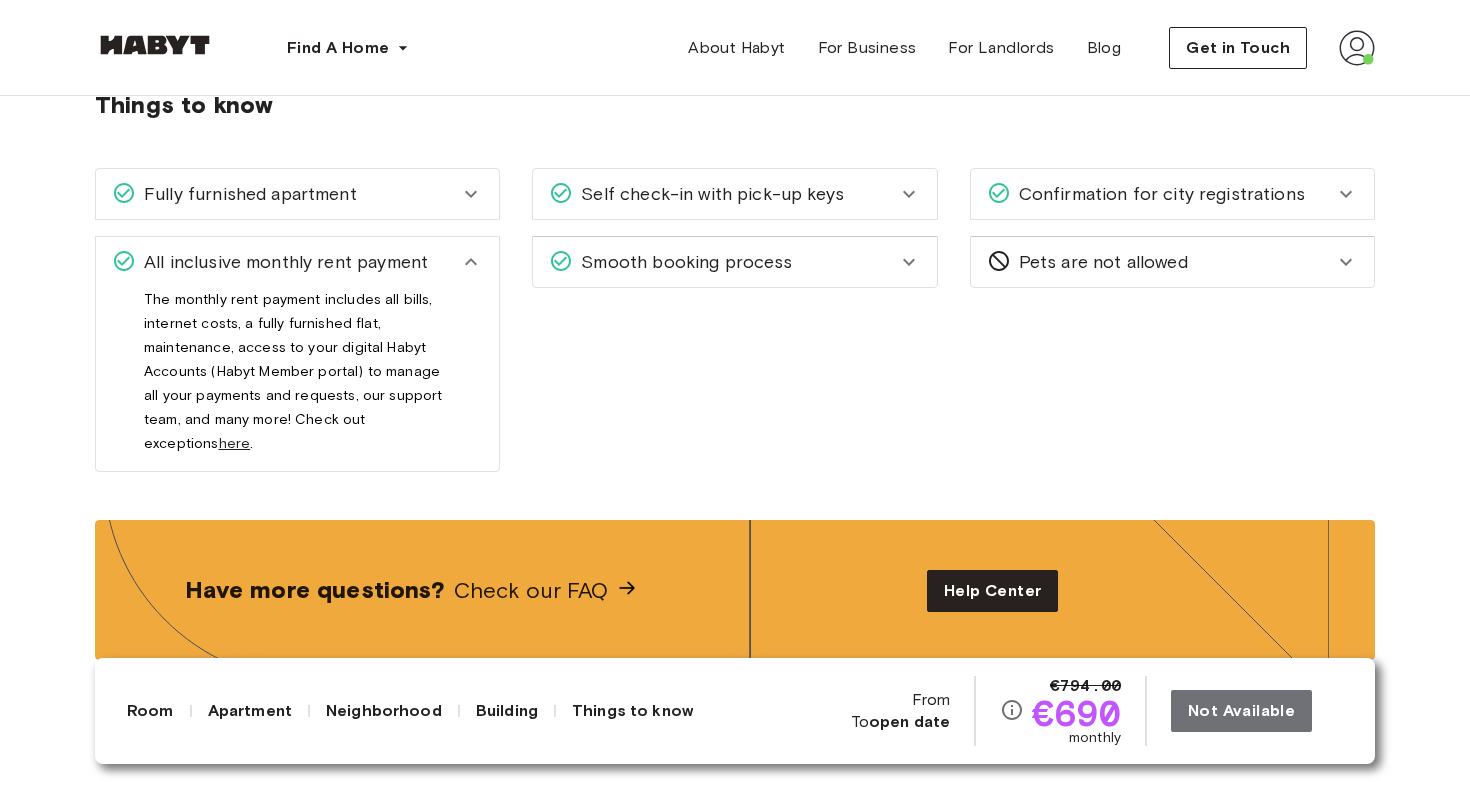 click on "here" at bounding box center (235, 443) 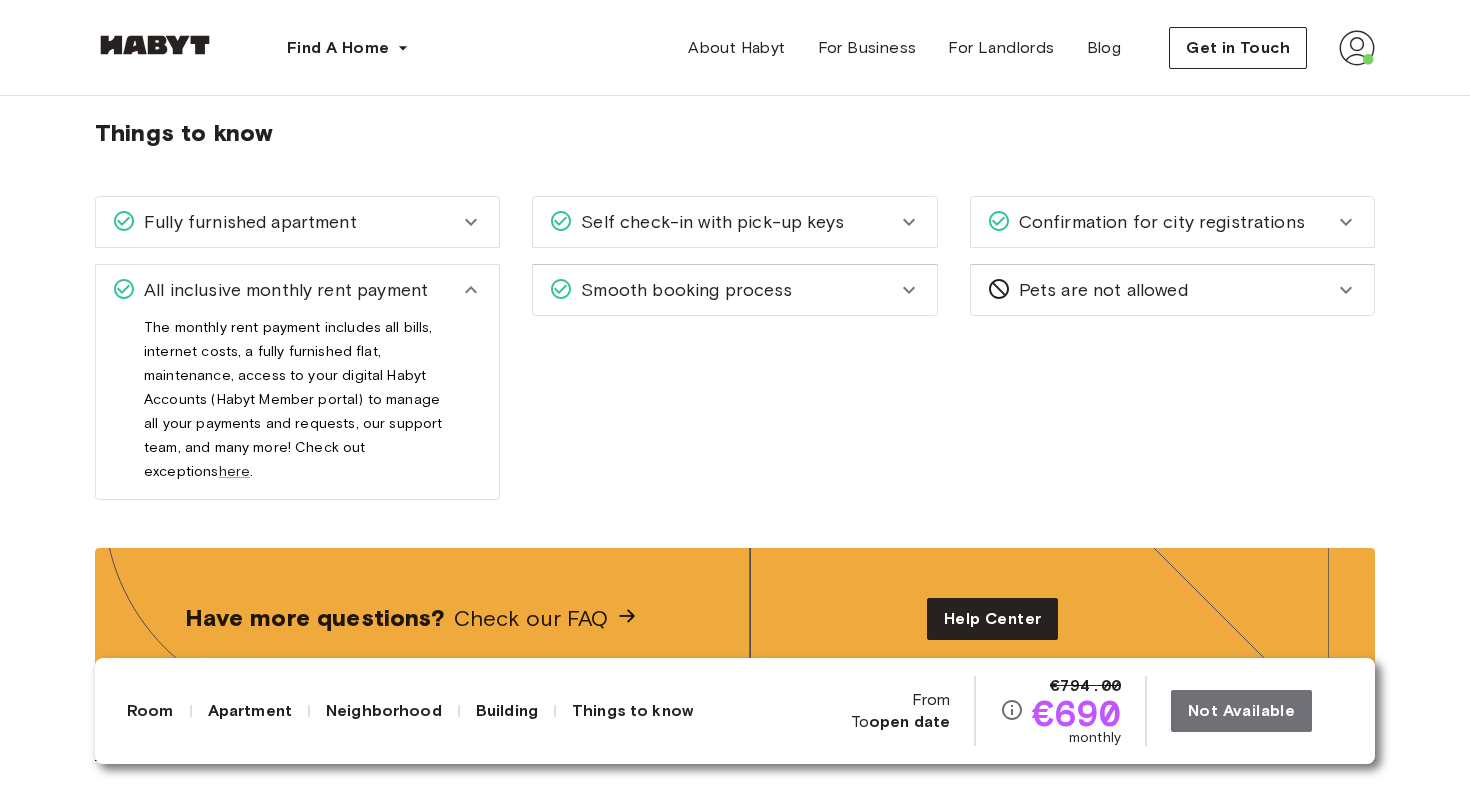 scroll, scrollTop: 2646, scrollLeft: 0, axis: vertical 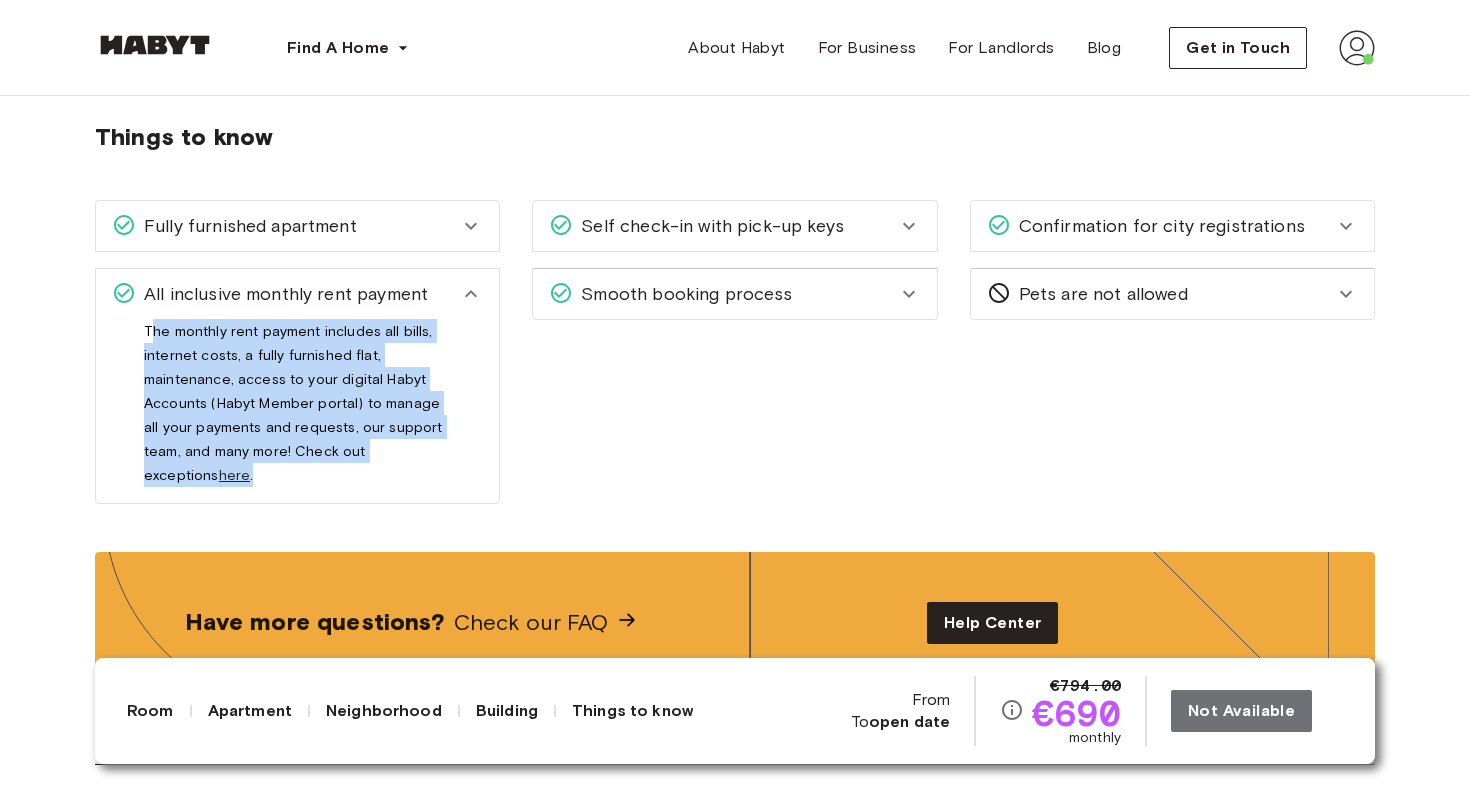 drag, startPoint x: 148, startPoint y: 353, endPoint x: 436, endPoint y: 476, distance: 313.16608 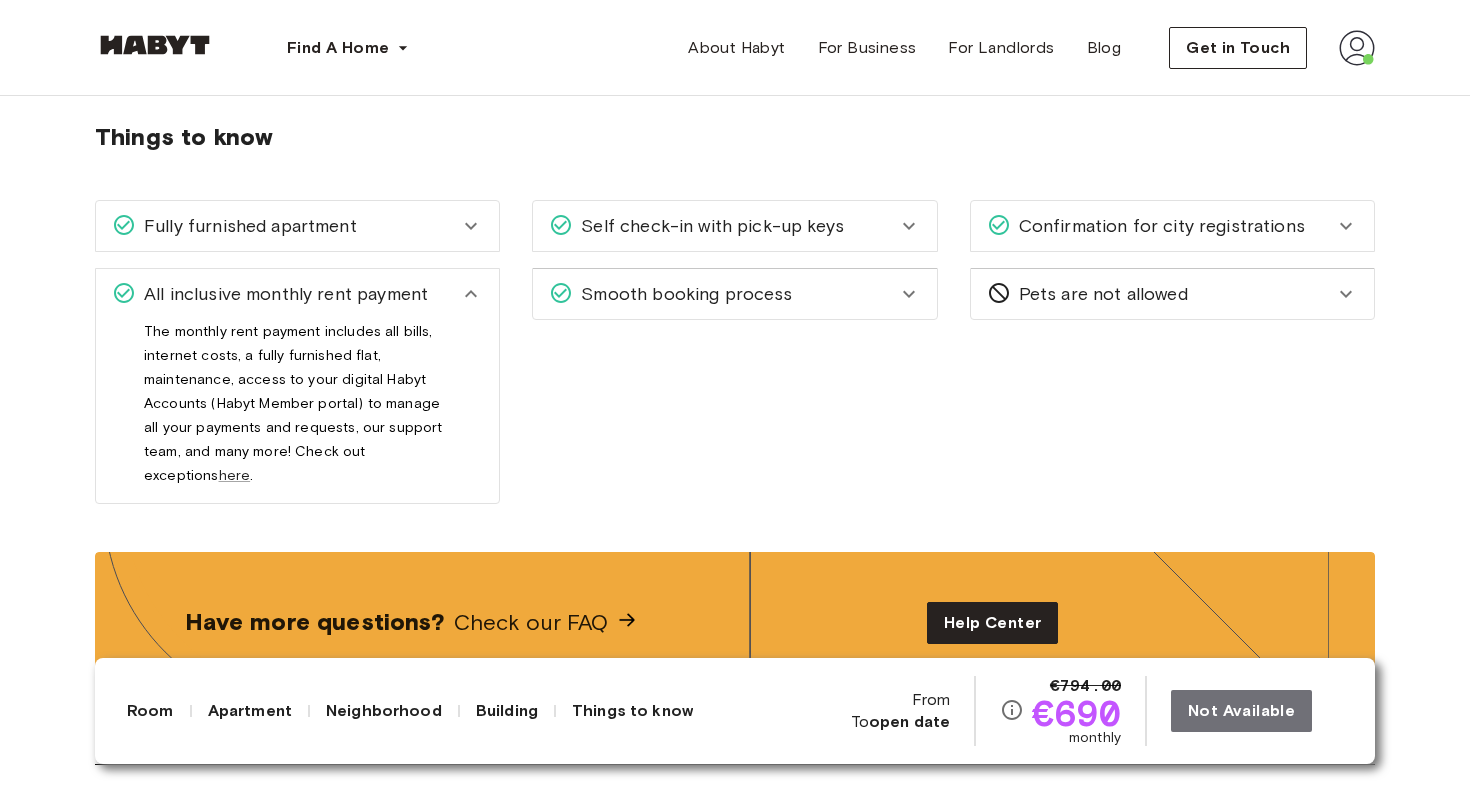 click on "The monthly rent payment includes all bills, internet costs, a fully furnished flat, maintenance, access to your digital Habyt Accounts (Habyt Member portal) to manage all your payments and requests, our support team, and many more! Check out exceptions  here ." at bounding box center [297, 411] 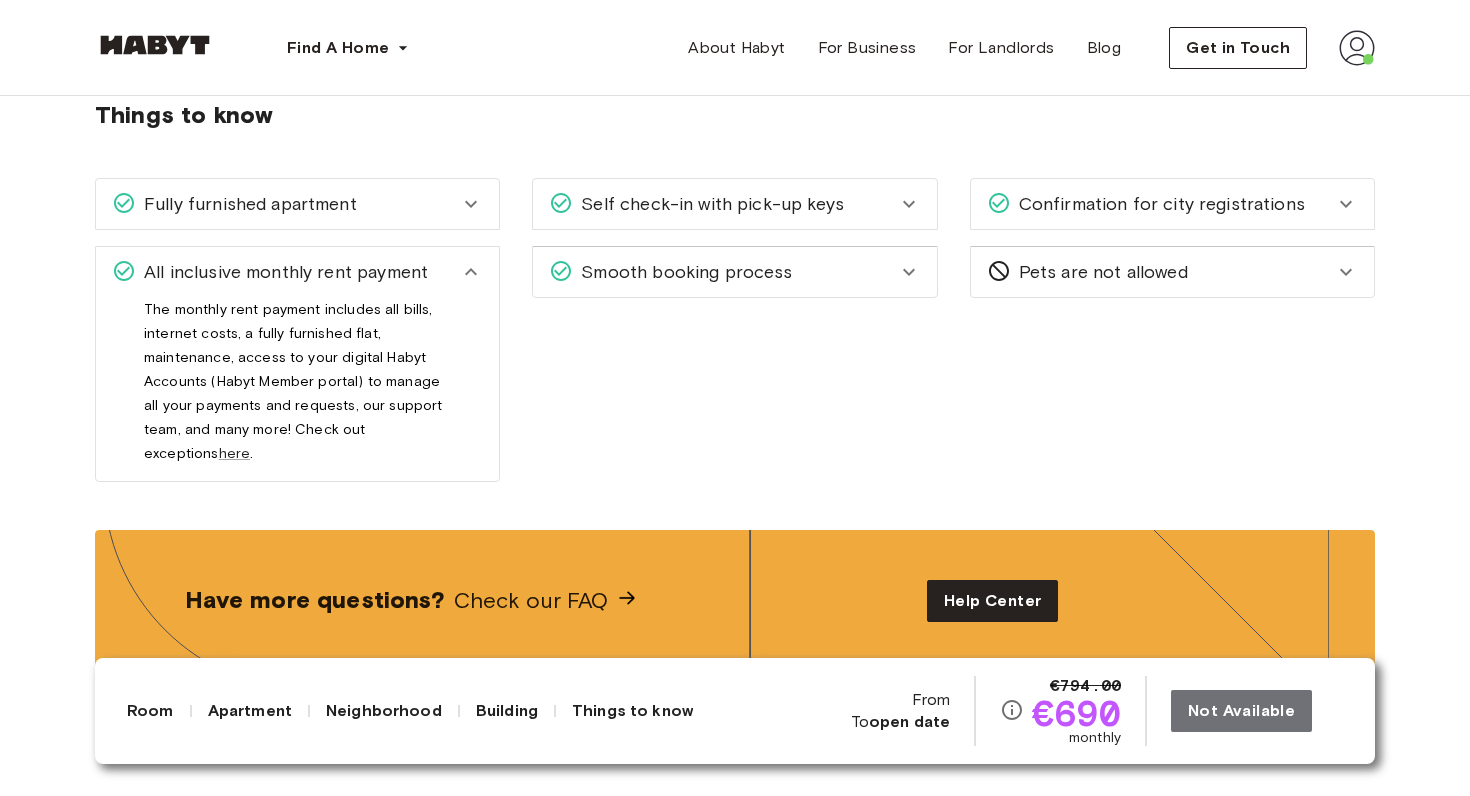 scroll, scrollTop: 2672, scrollLeft: 0, axis: vertical 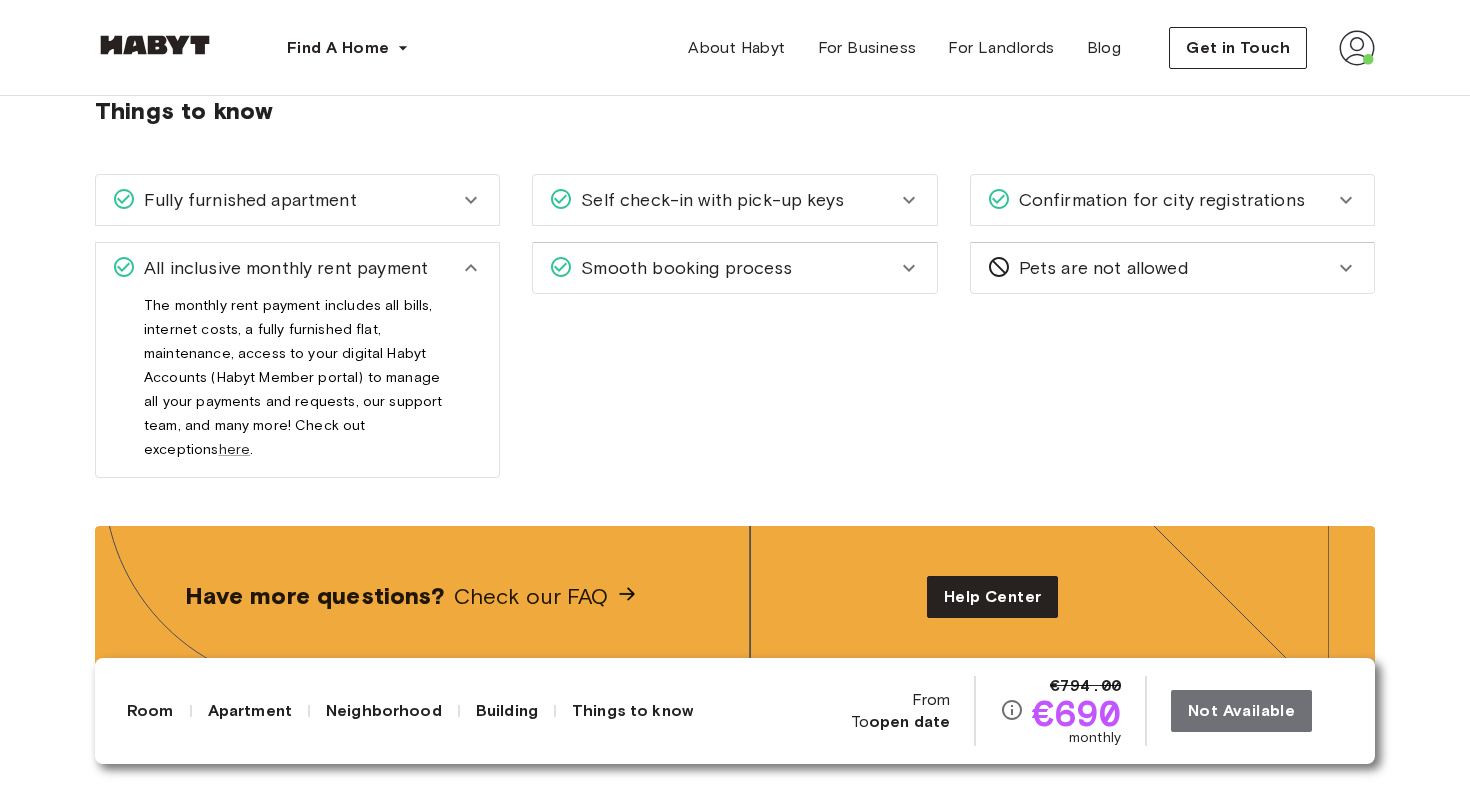 click on "Confirmation for city registrations" at bounding box center [1158, 200] 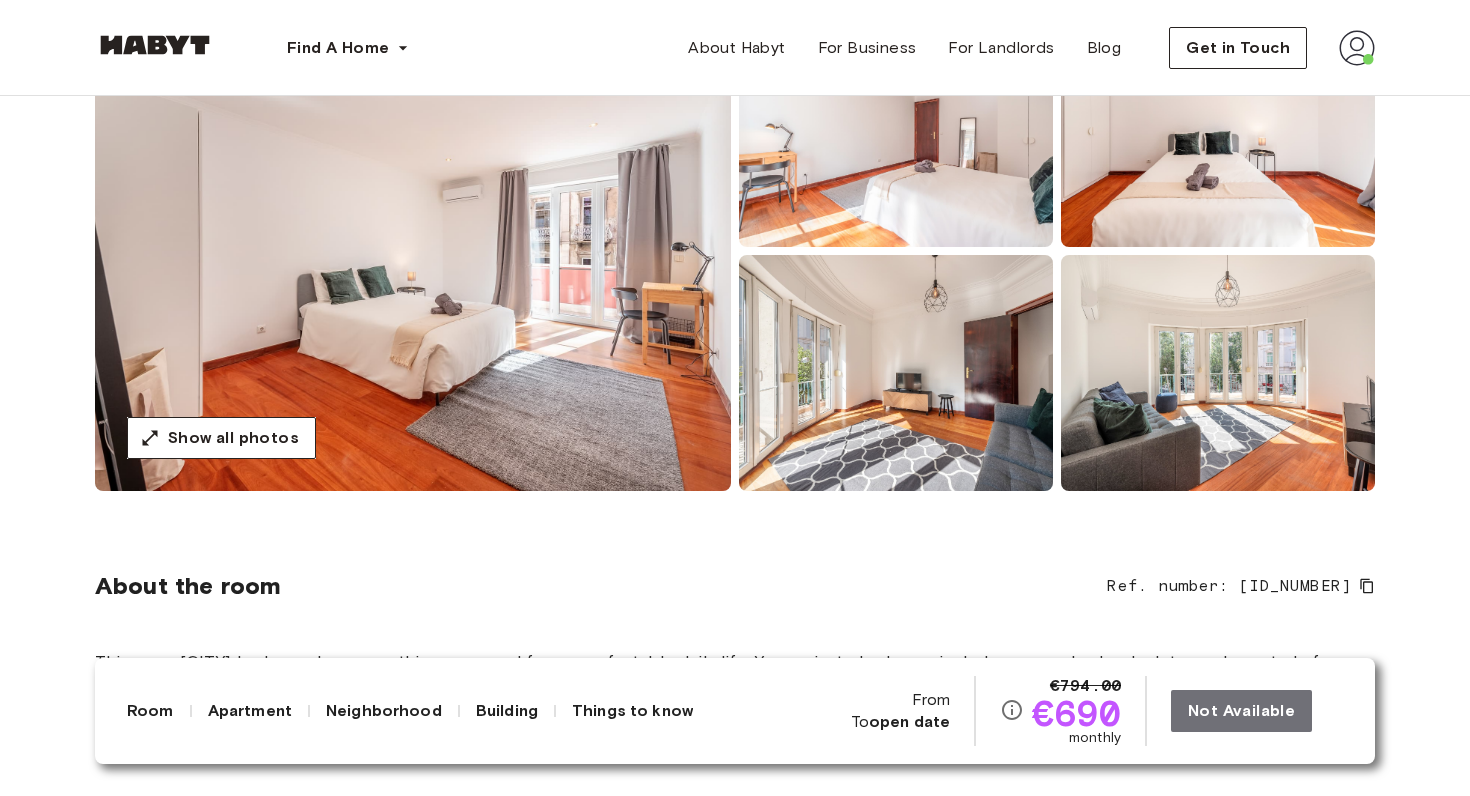 scroll, scrollTop: 324, scrollLeft: 0, axis: vertical 